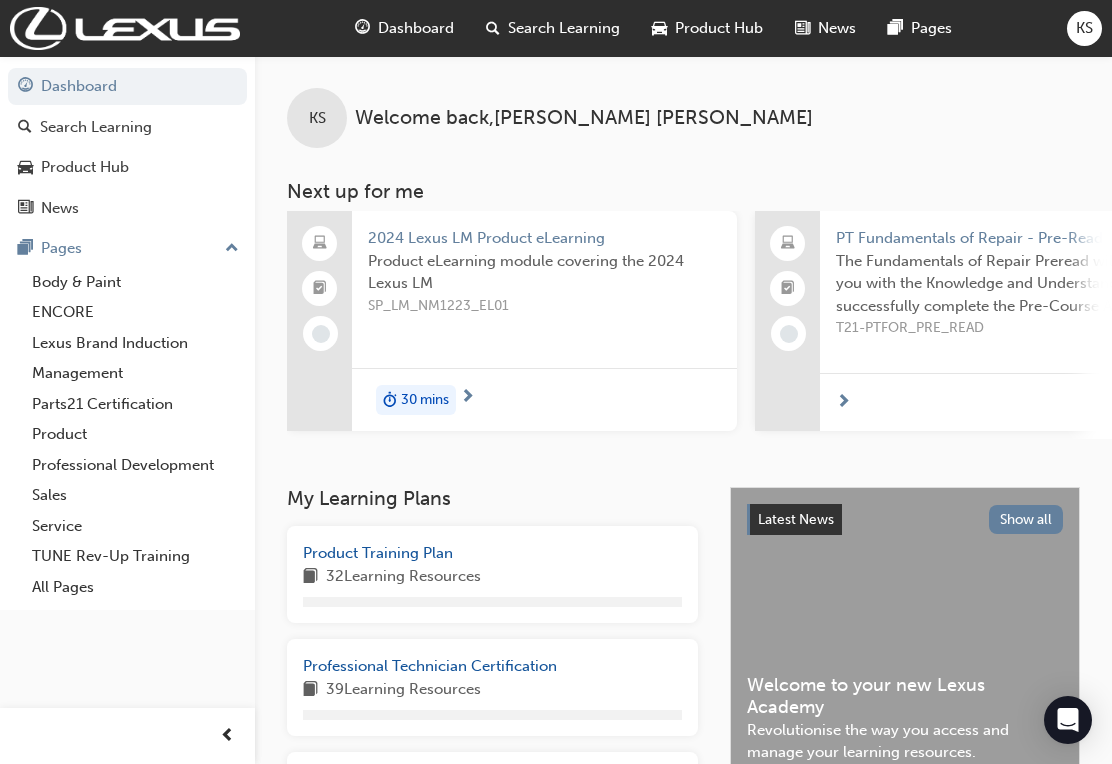 scroll, scrollTop: 0, scrollLeft: 0, axis: both 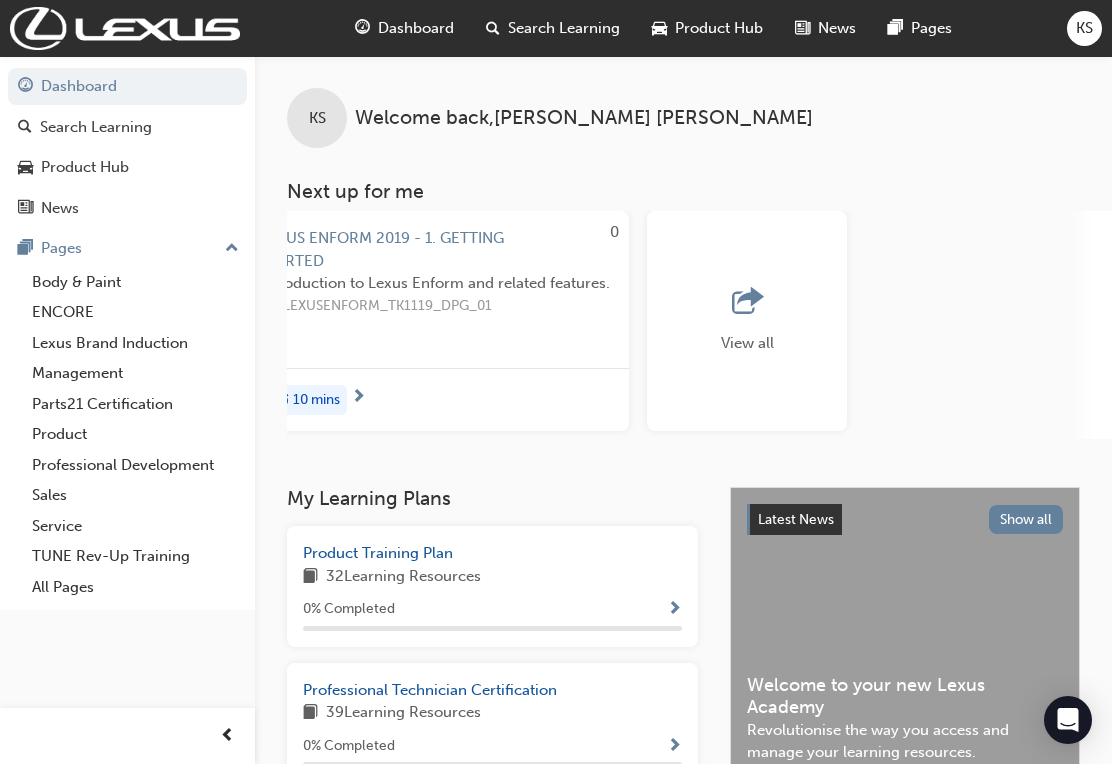 click on "View all" at bounding box center (747, 321) 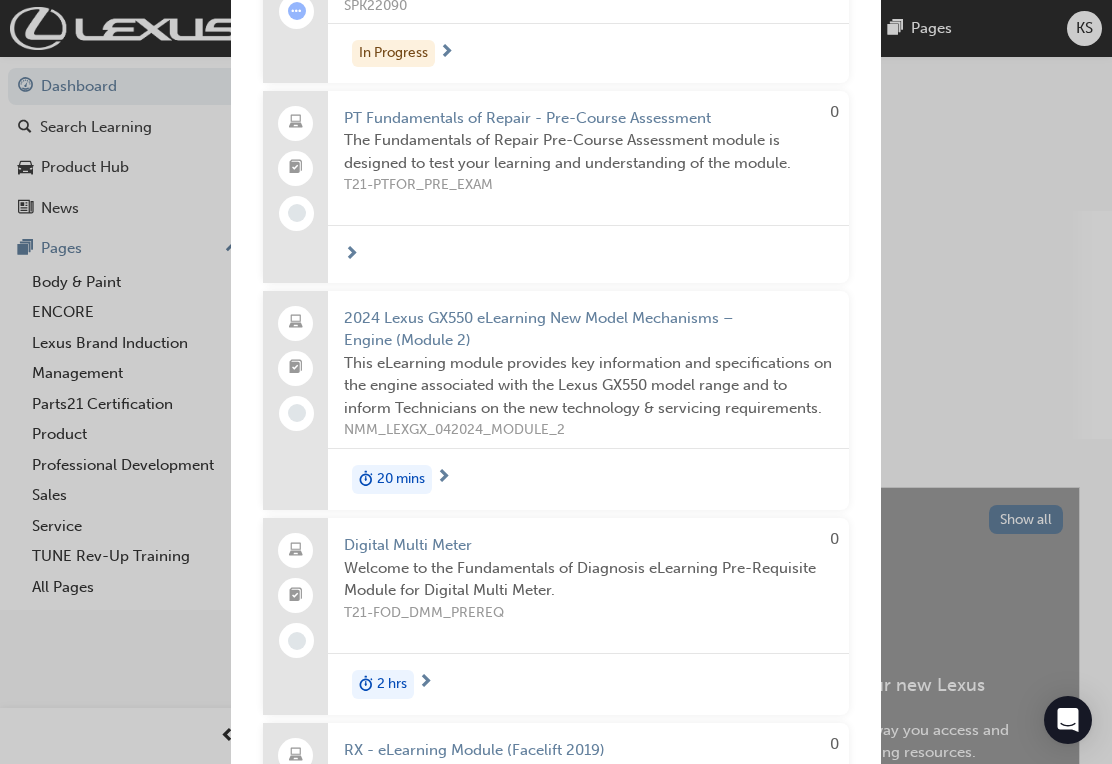 scroll, scrollTop: 2331, scrollLeft: 0, axis: vertical 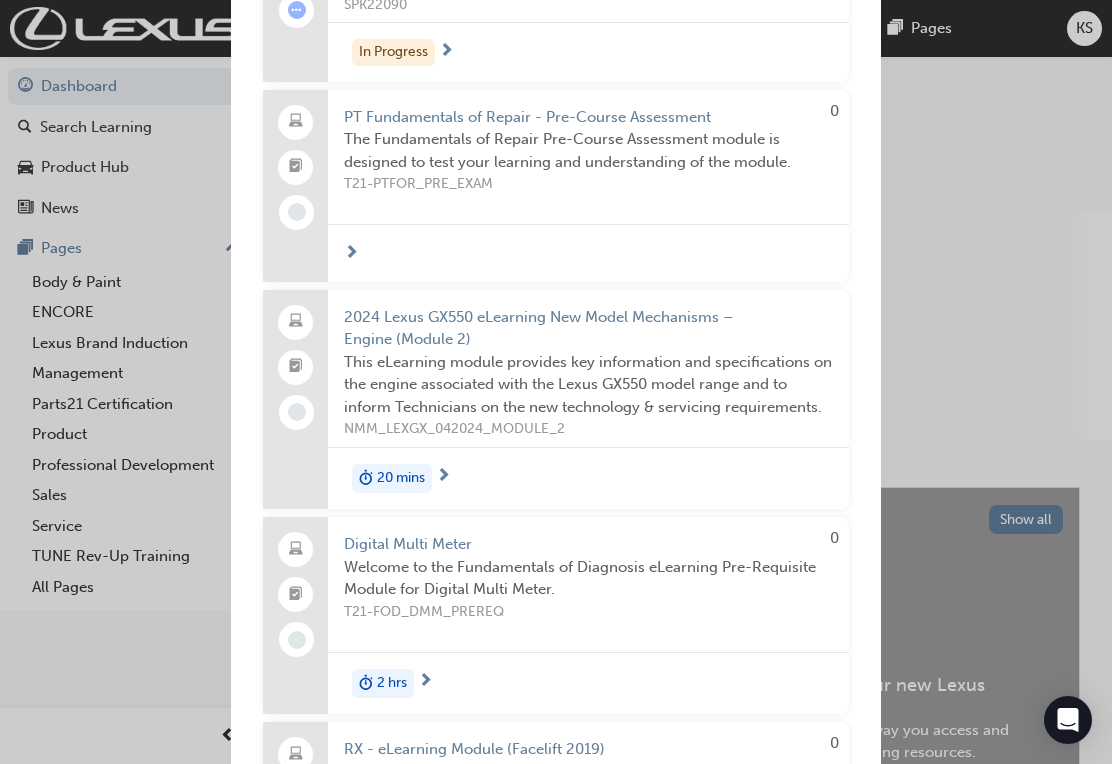 click on "PT Fundamentals of Repair - Pre-Course Assessment" at bounding box center [588, 117] 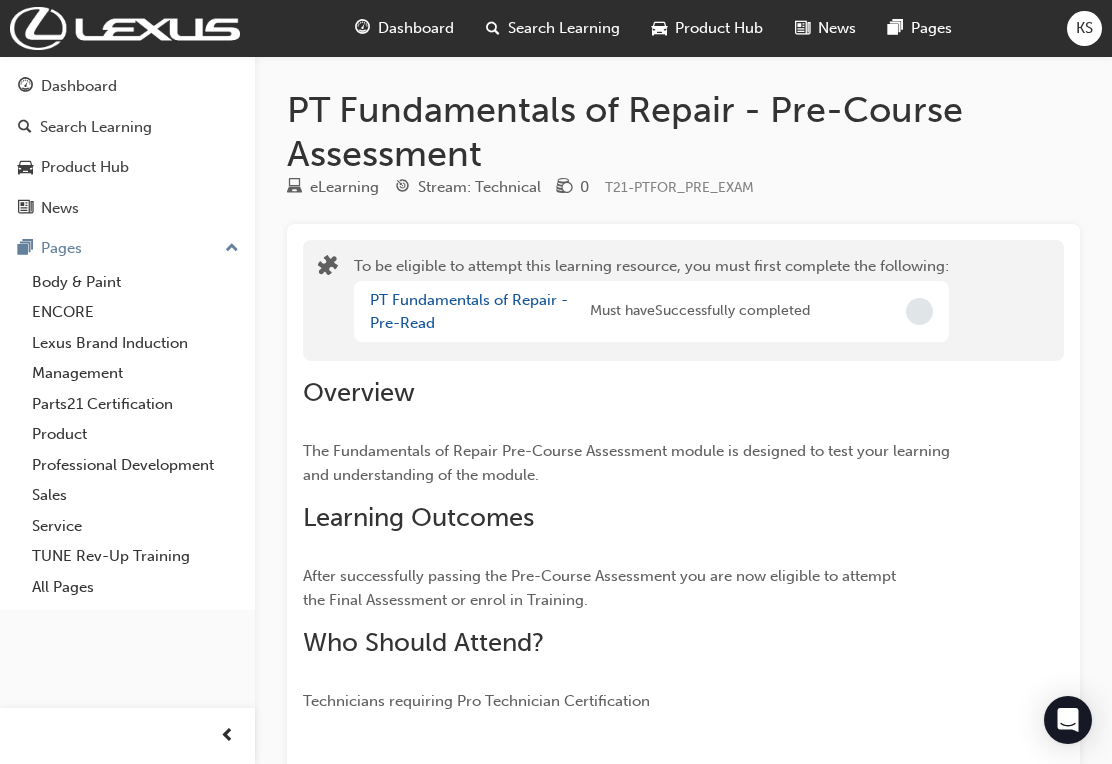 click on "PT Fundamentals of Repair - Pre-Read" at bounding box center (469, 311) 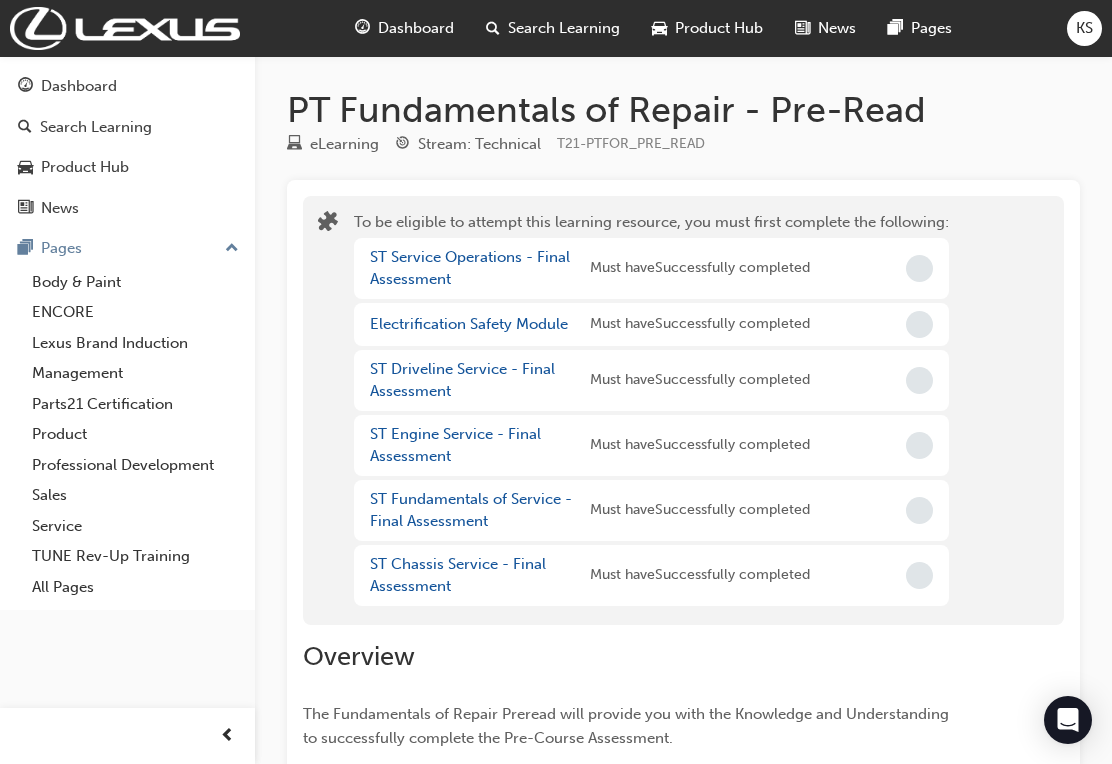 click on "ST Service Operations - Final Assessment" at bounding box center (470, 268) 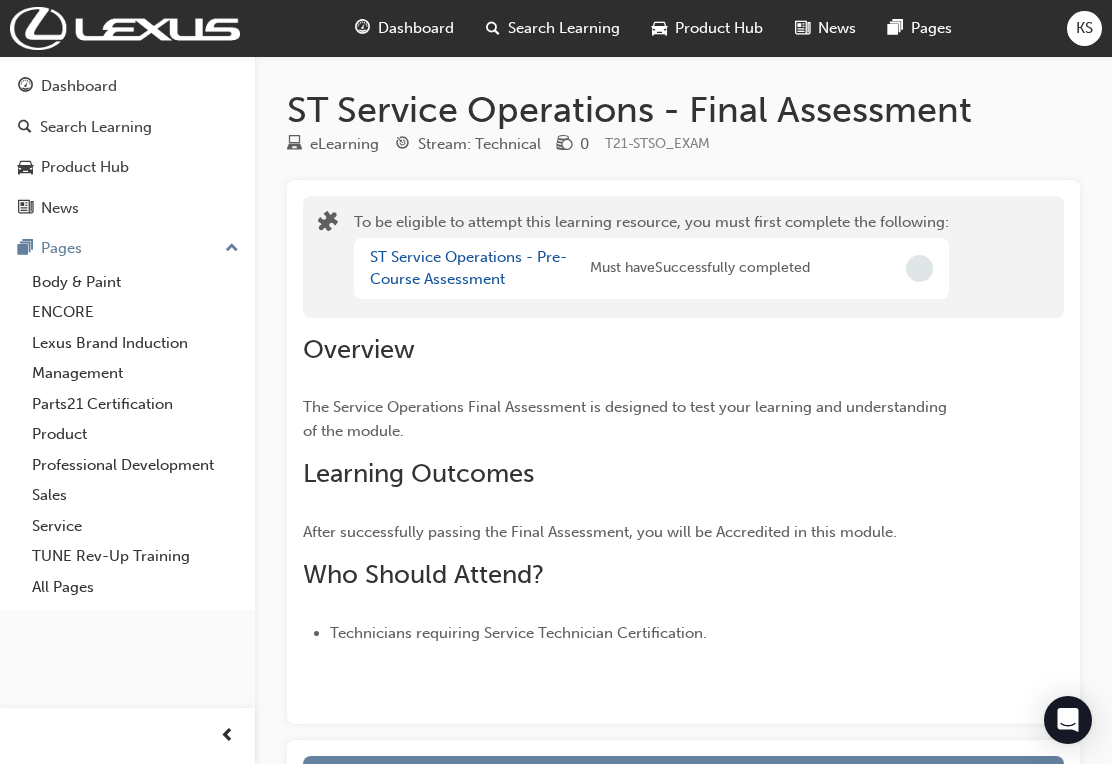 click on "ST Service Operations - Pre-Course Assessment" at bounding box center (468, 268) 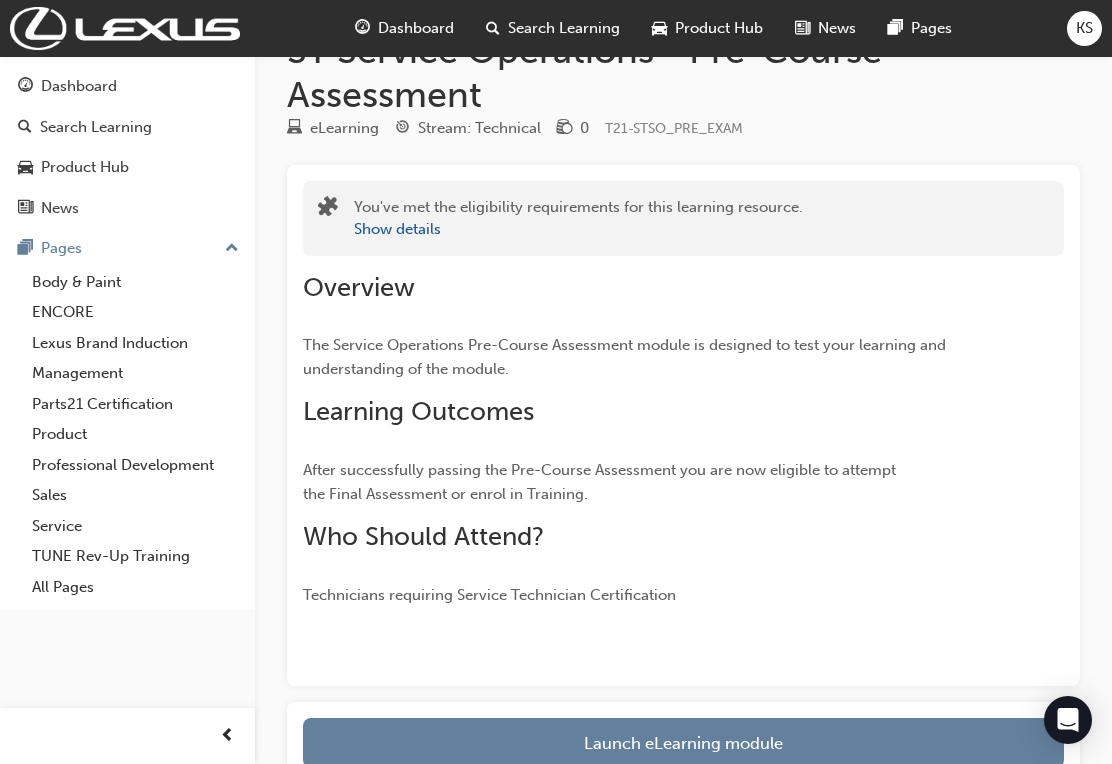 scroll, scrollTop: 258, scrollLeft: 0, axis: vertical 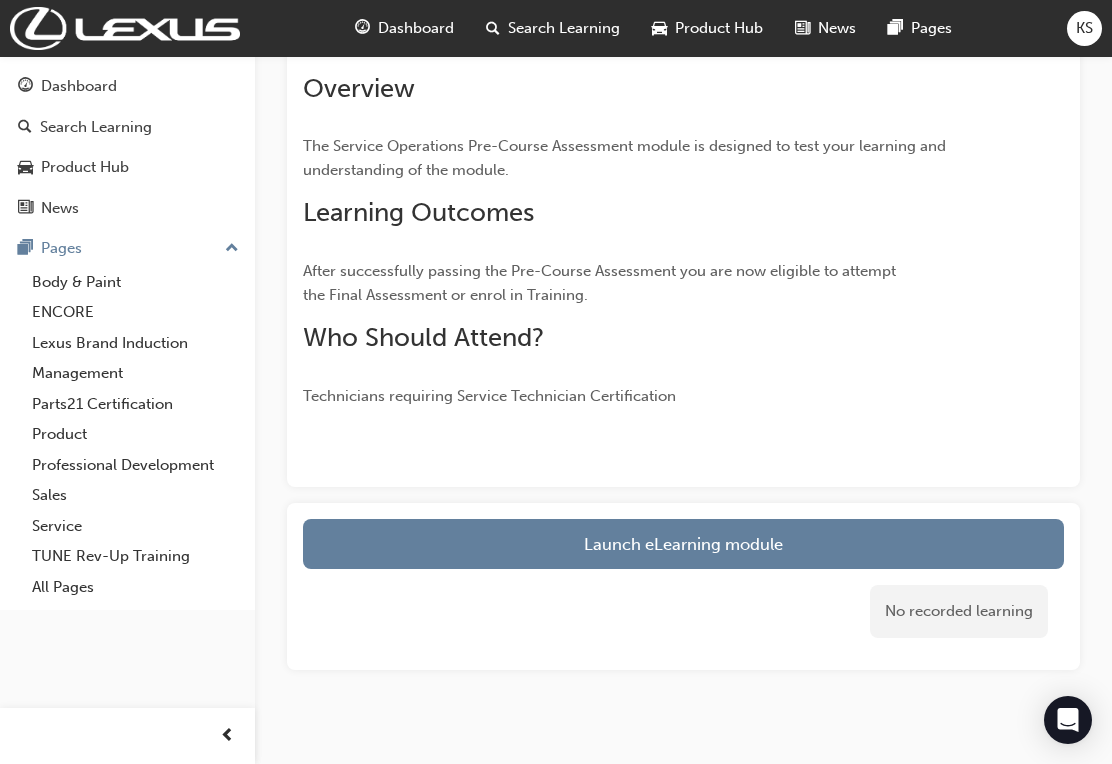 click on "Launch eLearning module" at bounding box center (683, 544) 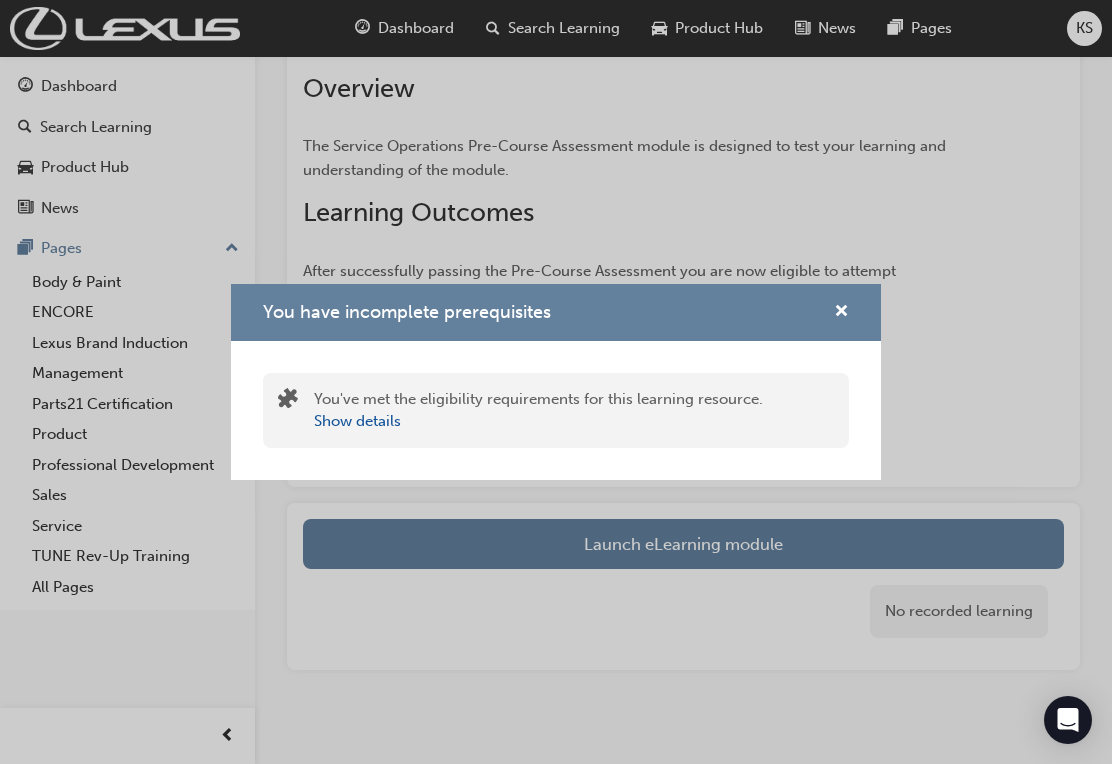 click at bounding box center (841, 313) 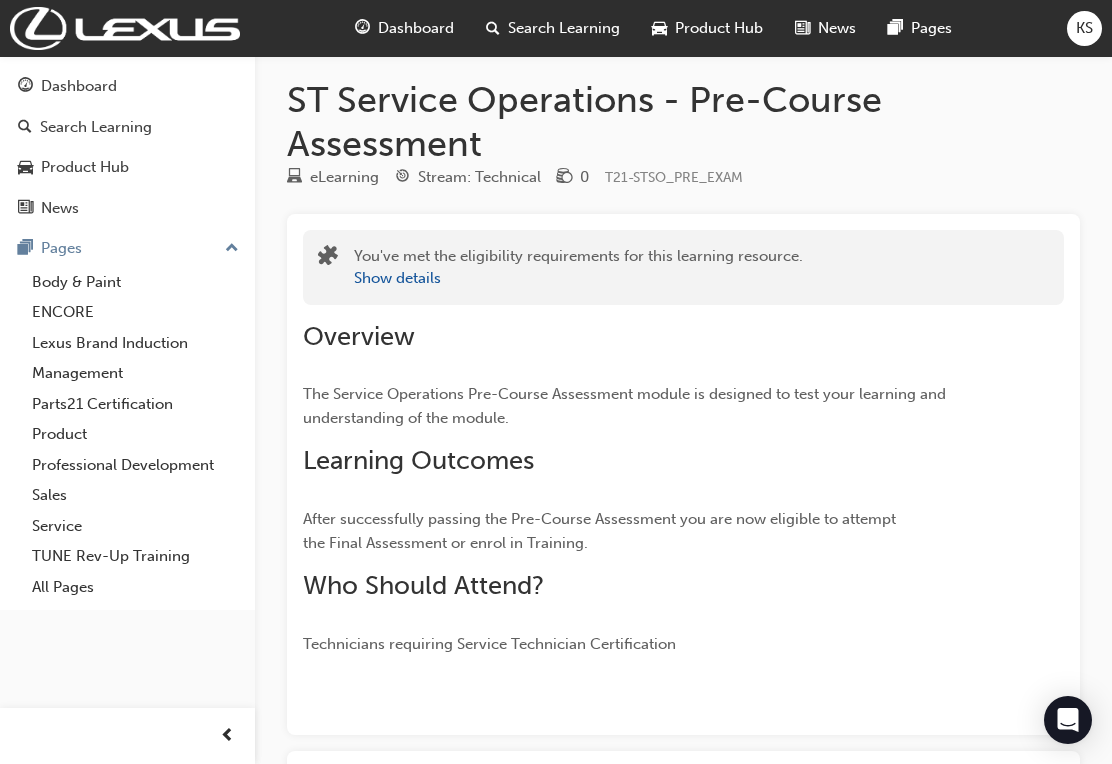 scroll, scrollTop: 0, scrollLeft: 0, axis: both 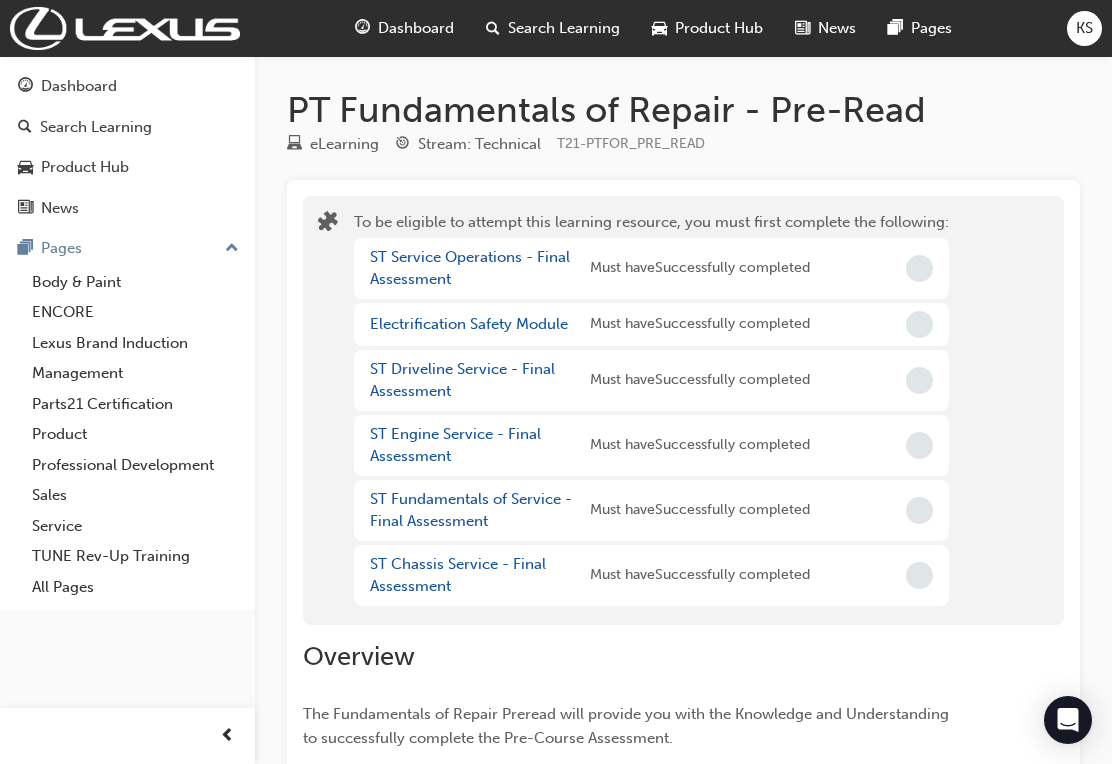 click on "ST Fundamentals of Service - Final Assessment" at bounding box center [471, 510] 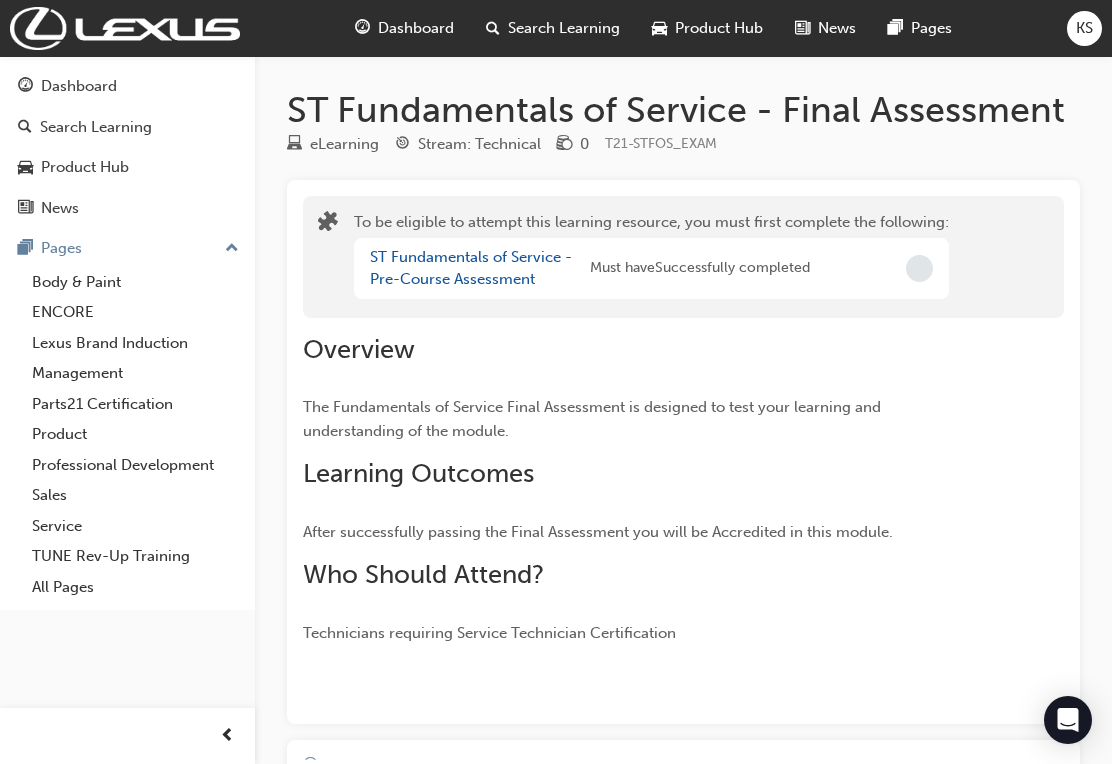 click on "ST Fundamentals of Service - Pre-Course Assessment" at bounding box center (471, 268) 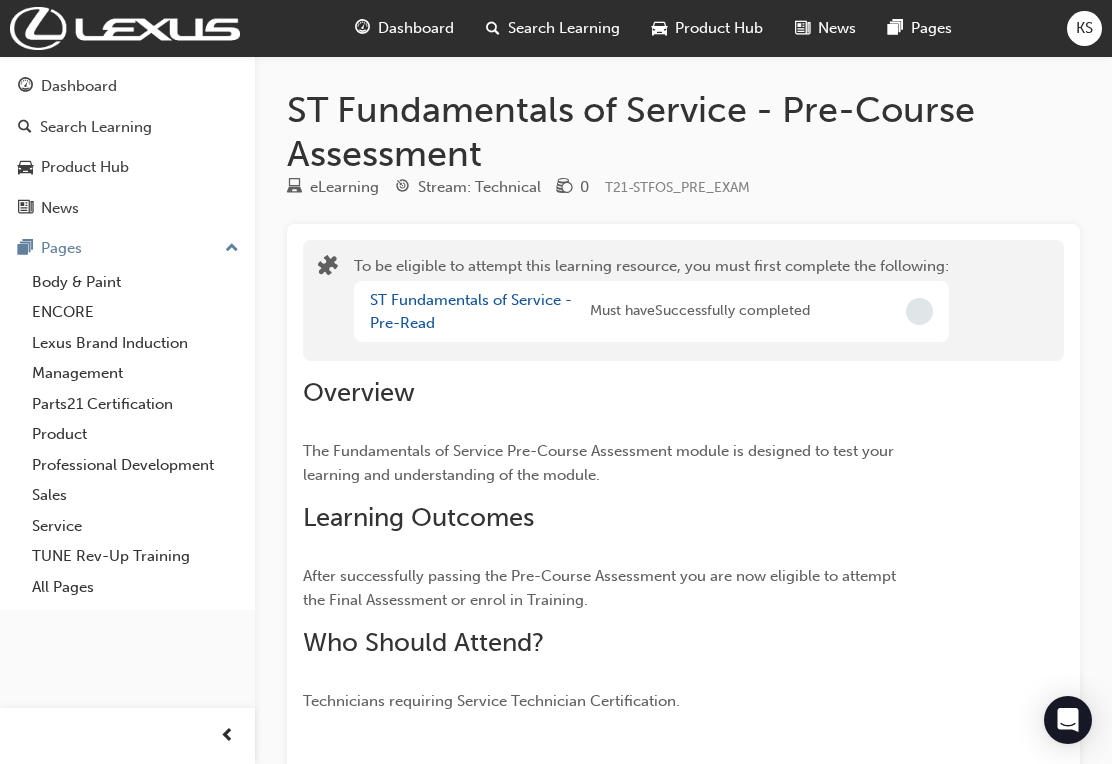 click on "ST Fundamentals of Service - Pre-Read" at bounding box center [471, 311] 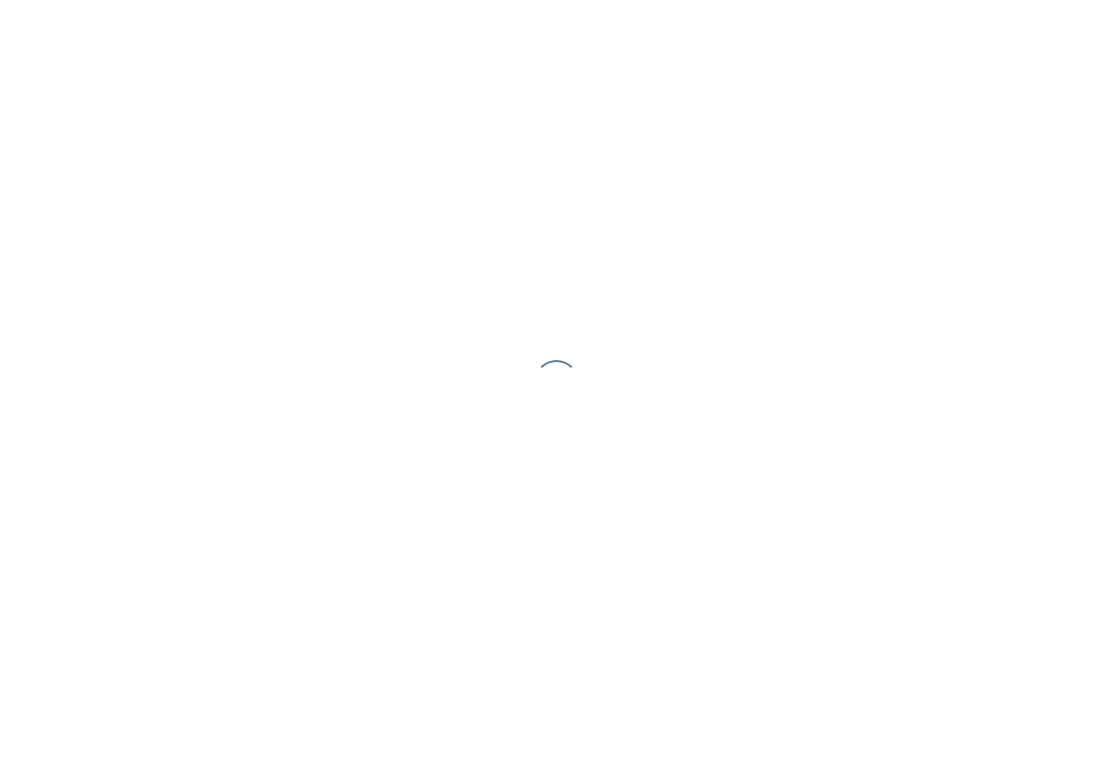 scroll, scrollTop: 0, scrollLeft: 0, axis: both 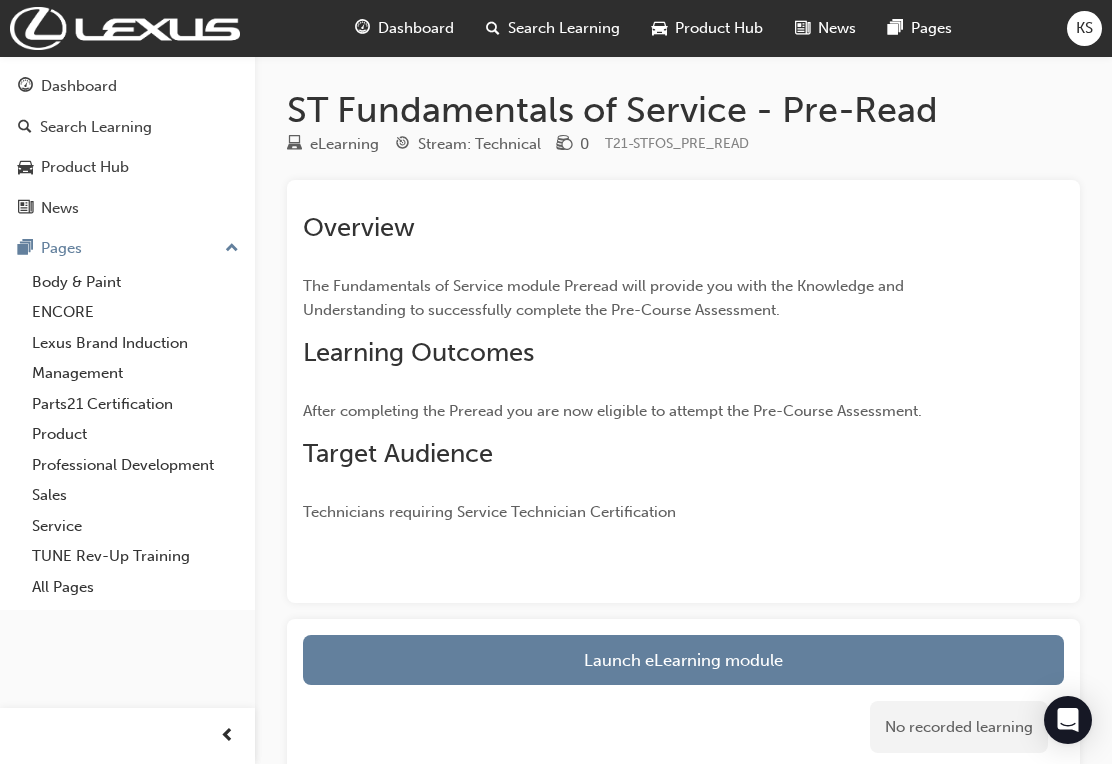 click on "Launch eLearning module" at bounding box center [683, 660] 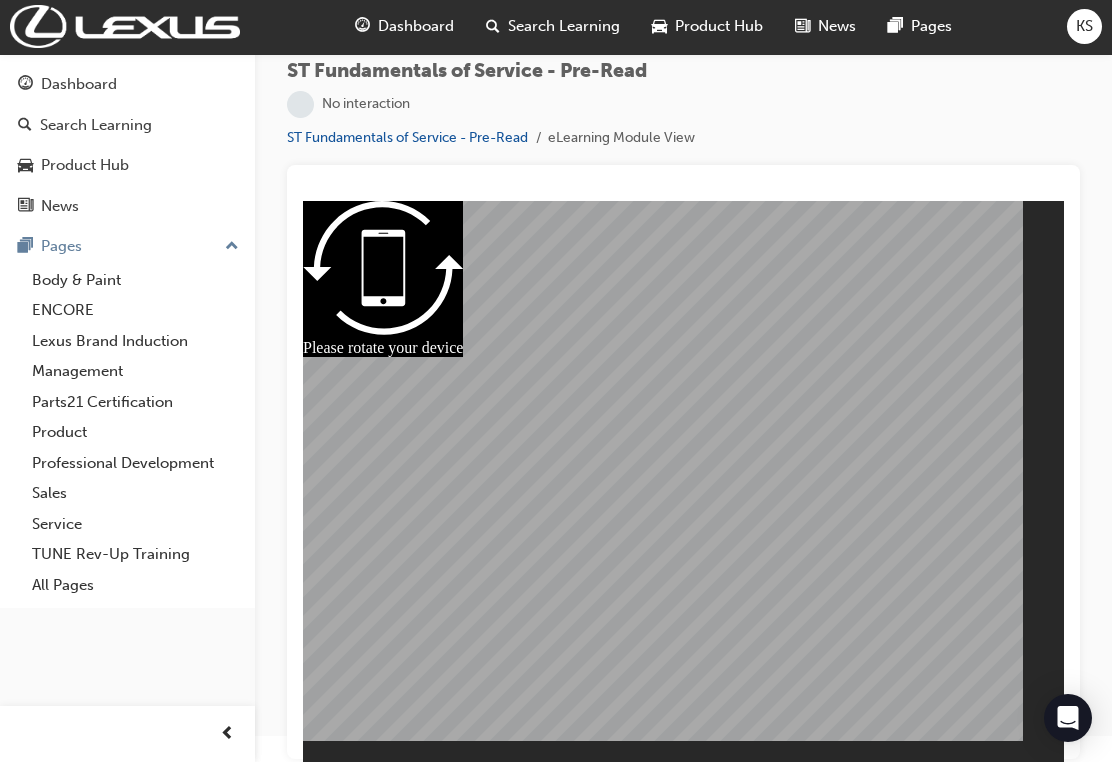 scroll, scrollTop: 0, scrollLeft: 0, axis: both 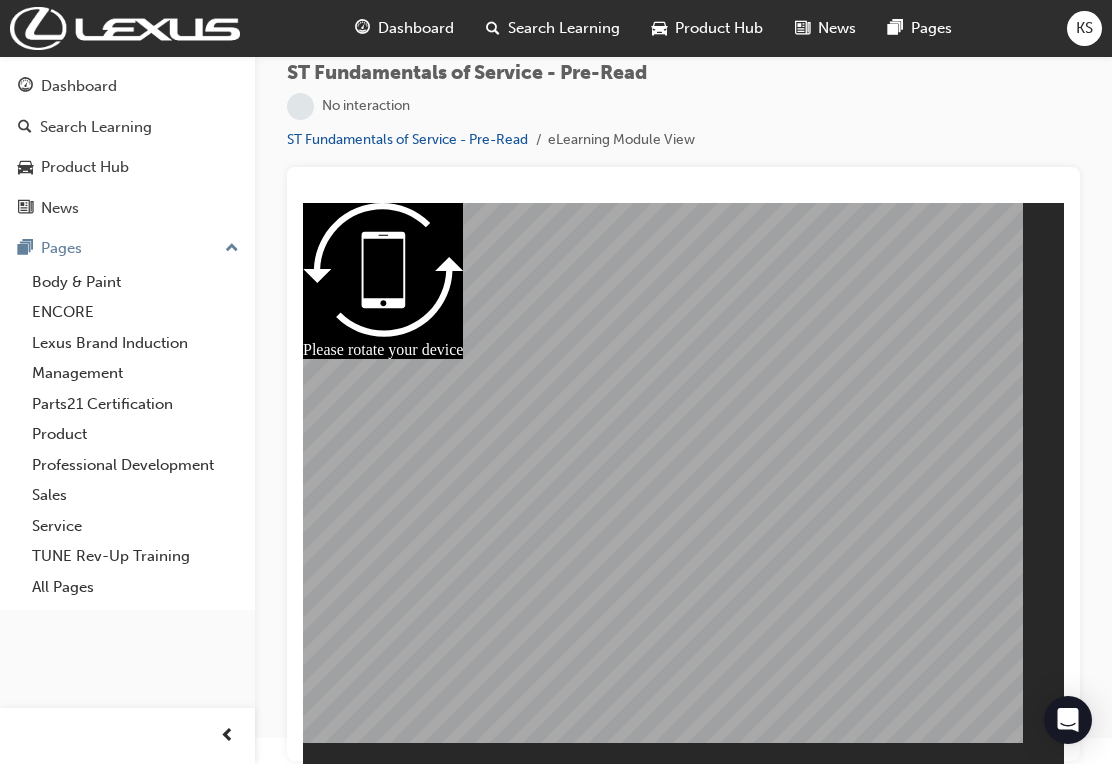 click at bounding box center (683, 484) 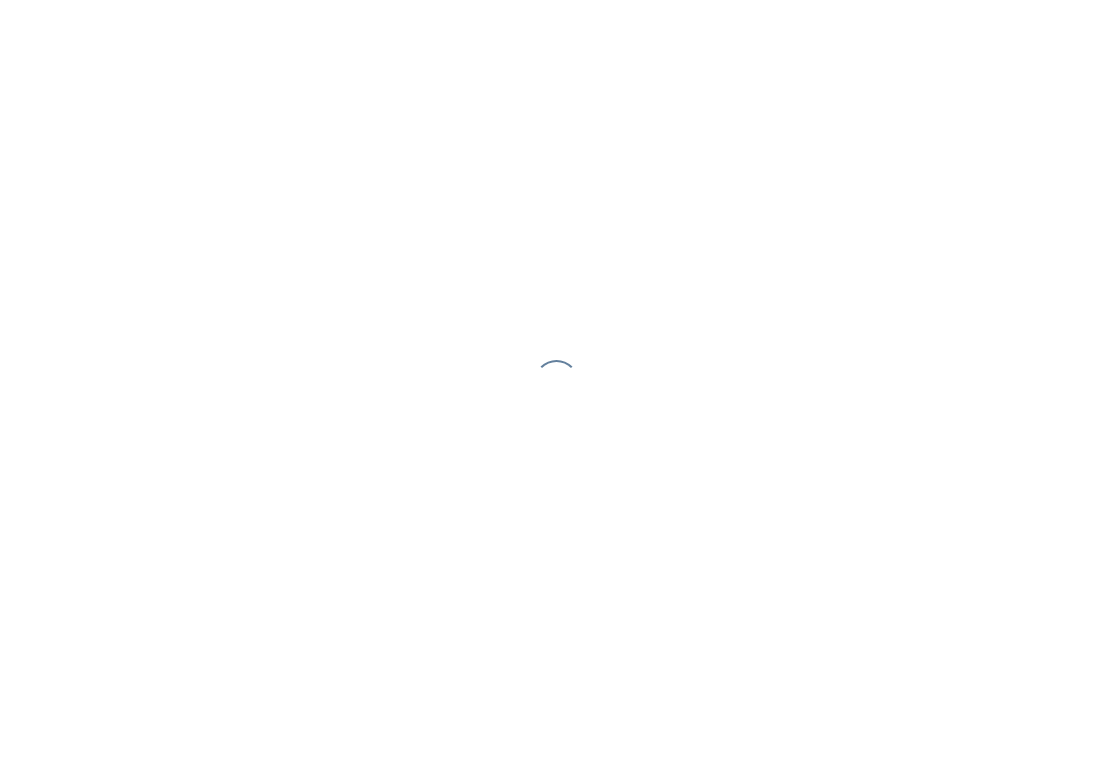 scroll, scrollTop: 0, scrollLeft: 0, axis: both 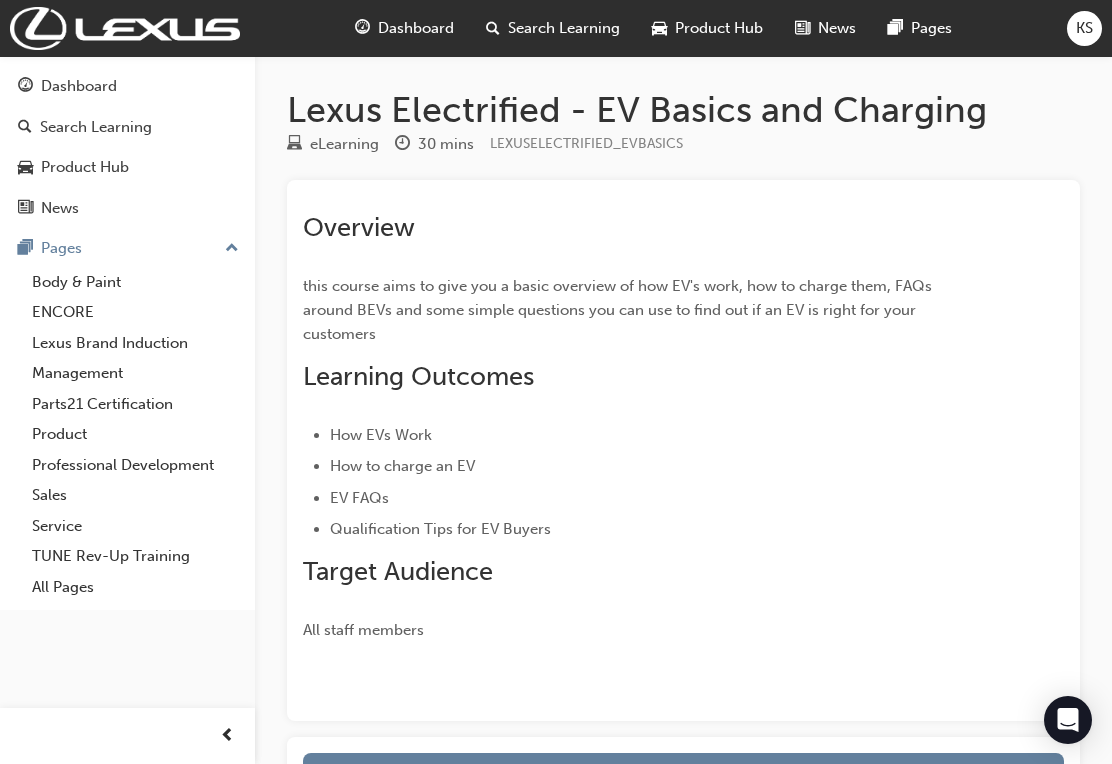 click on "Dashboard" at bounding box center (416, 28) 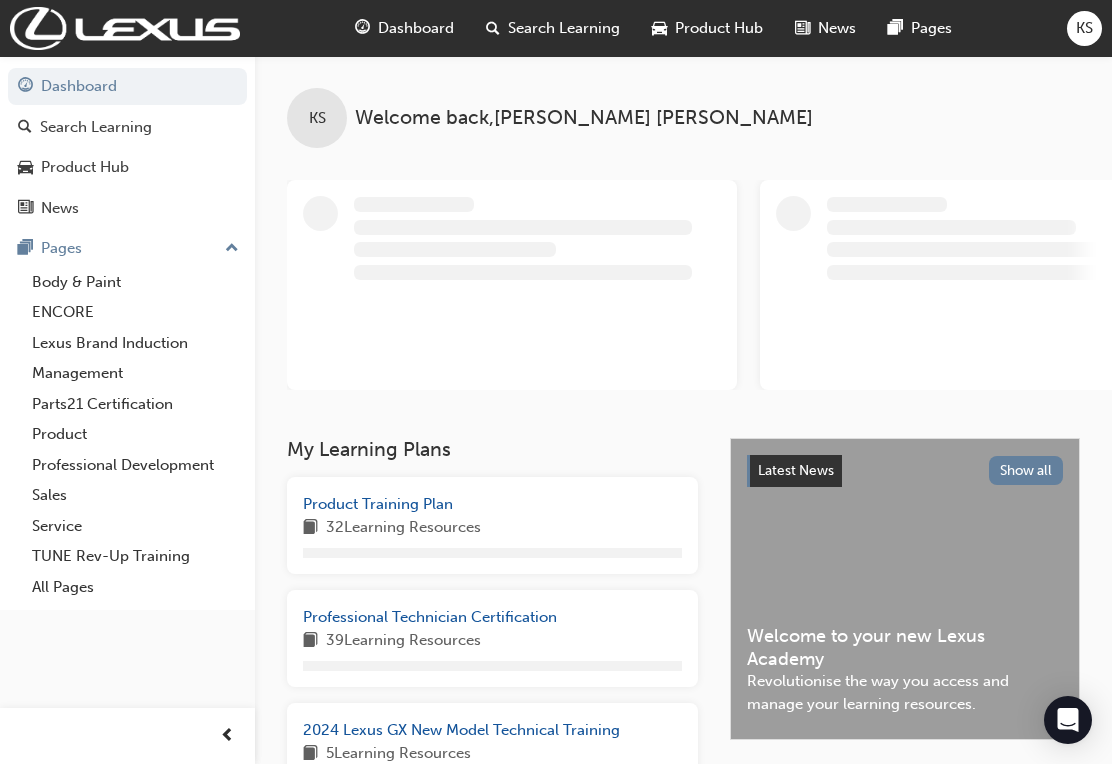 click on "Search Learning" at bounding box center [564, 28] 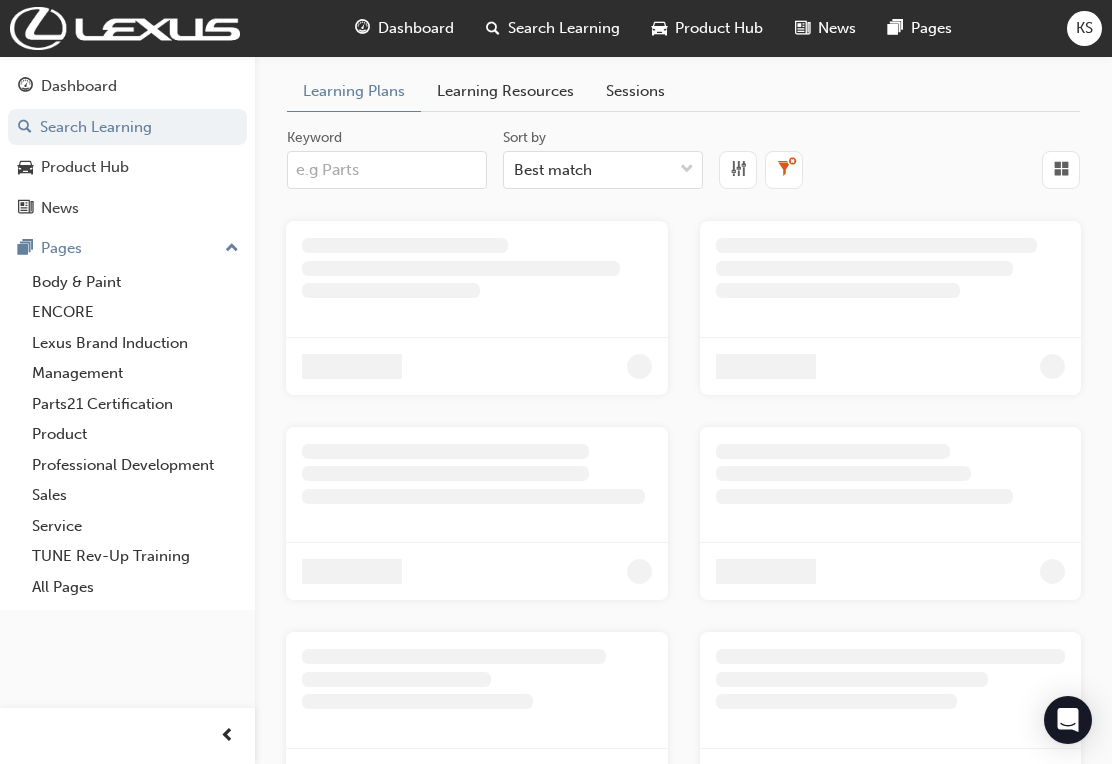 click on "Keyword" at bounding box center [387, 170] 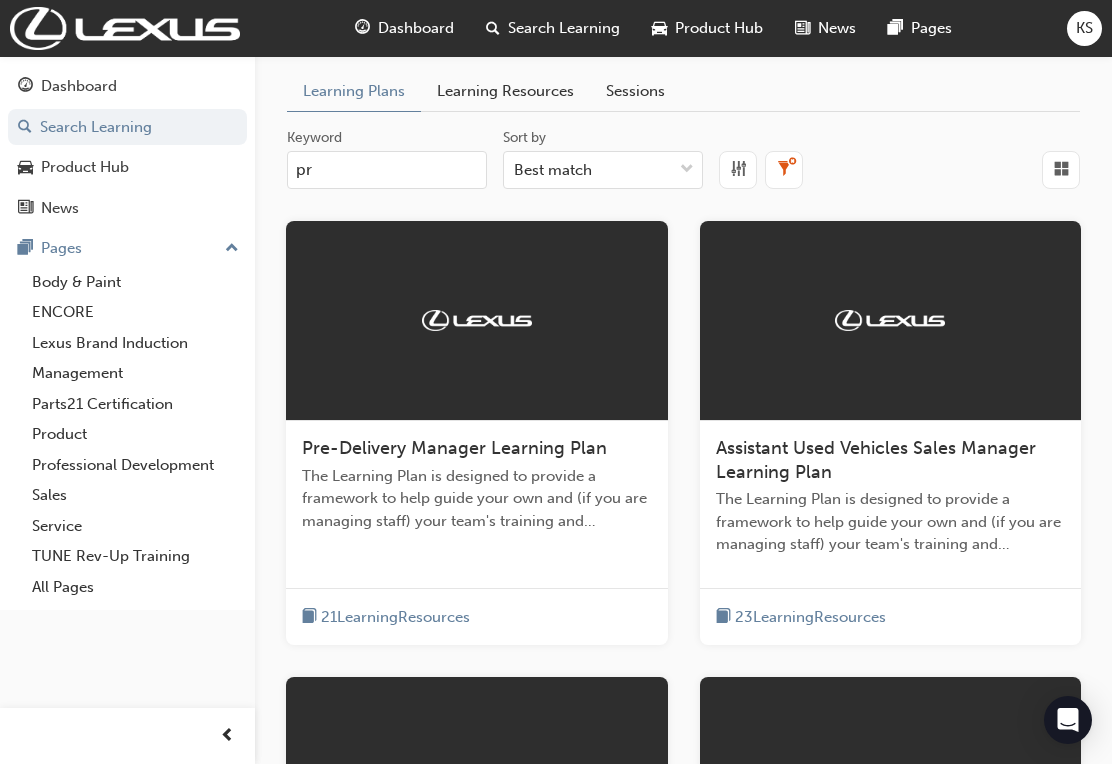 type on "pre" 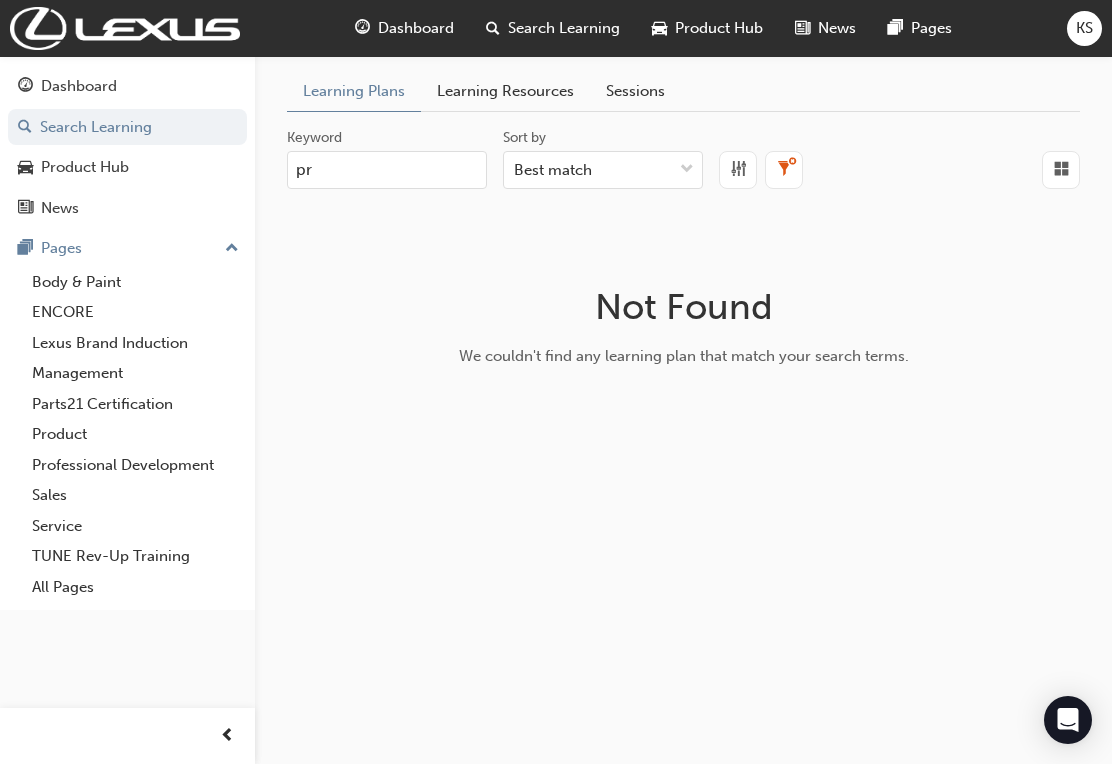 type on "p" 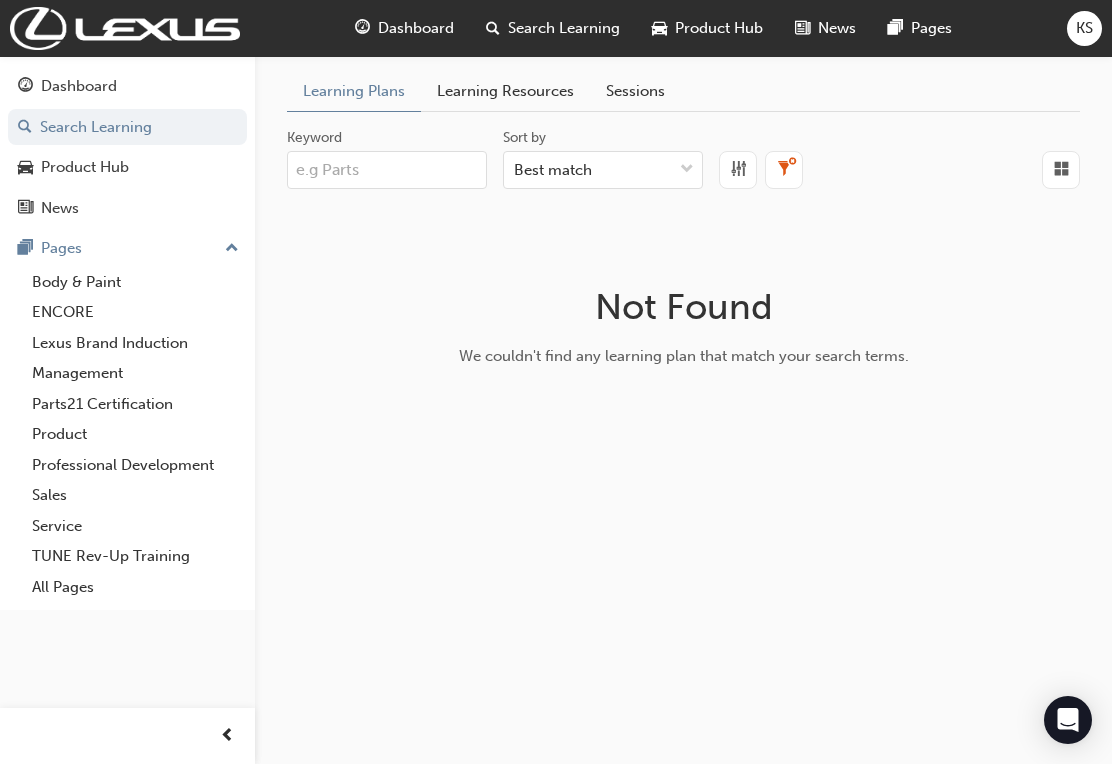 type on "pre-read" 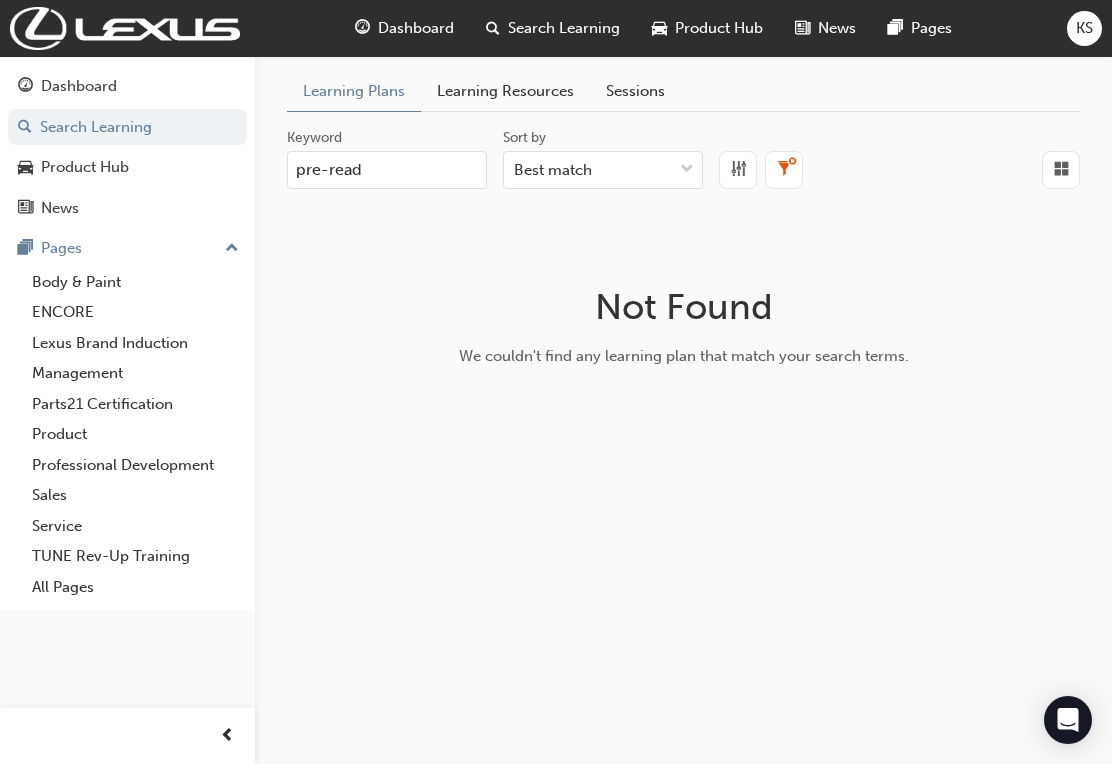 type 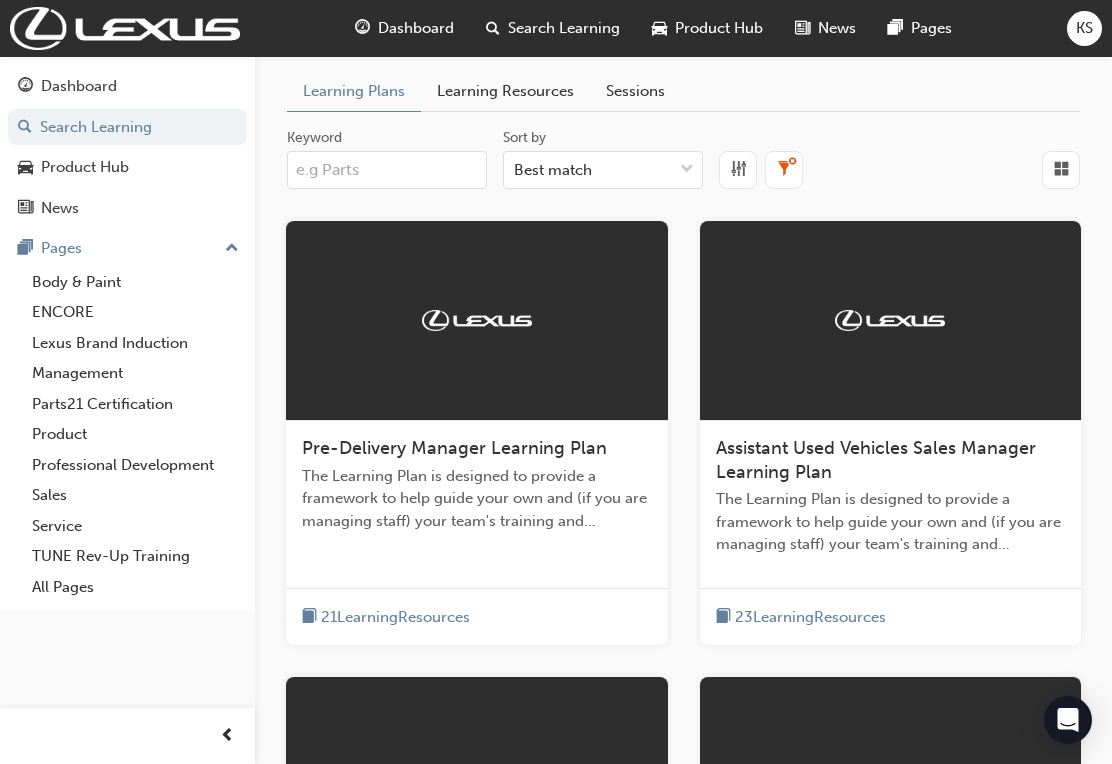 click on "Sessions" at bounding box center [635, 91] 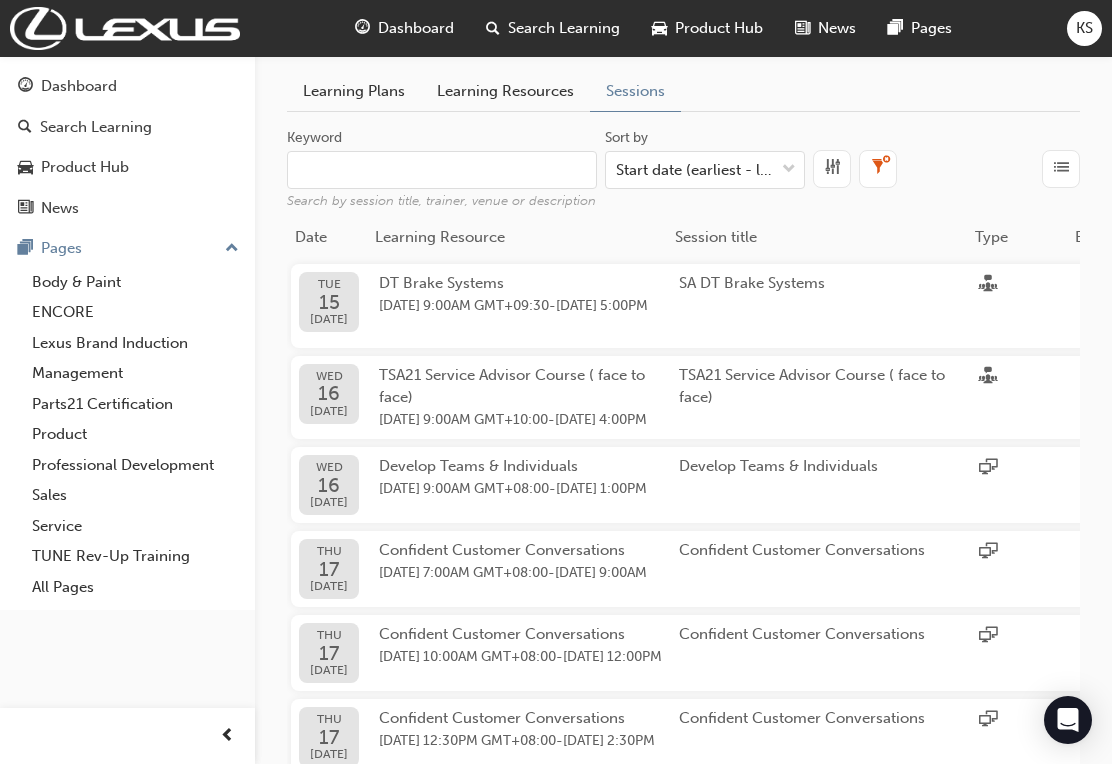 click on "Keyword Search by session title, trainer, venue or description" at bounding box center (442, 170) 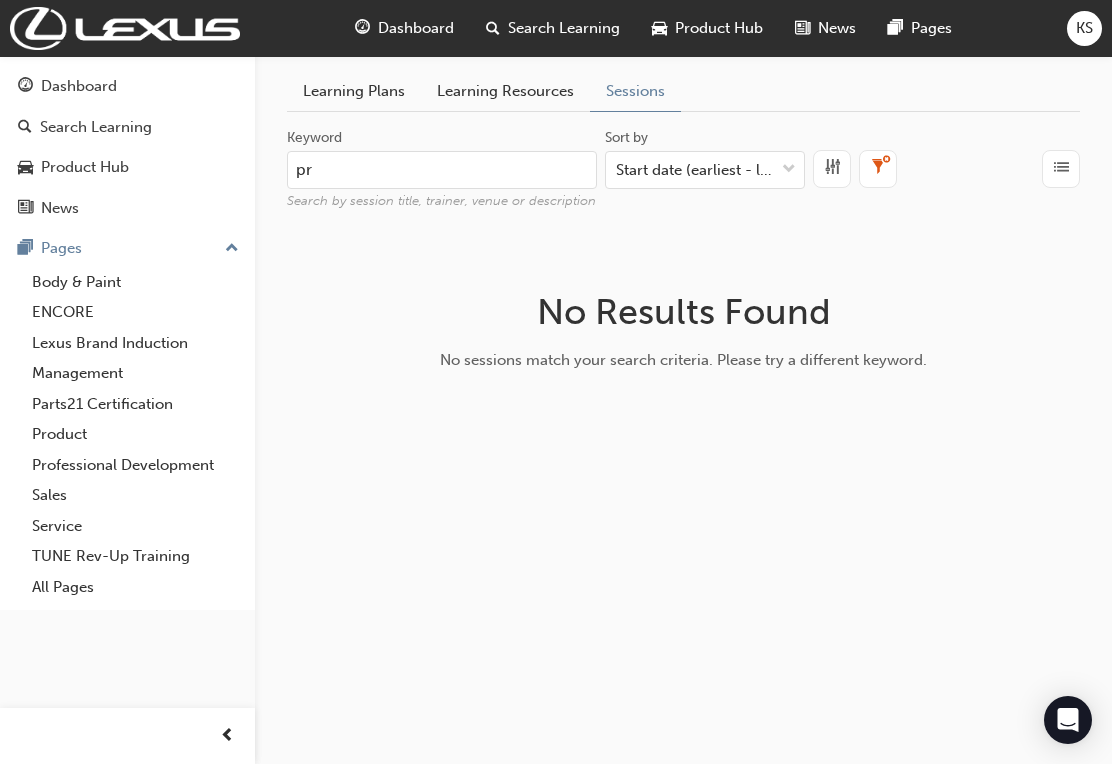 type on "p" 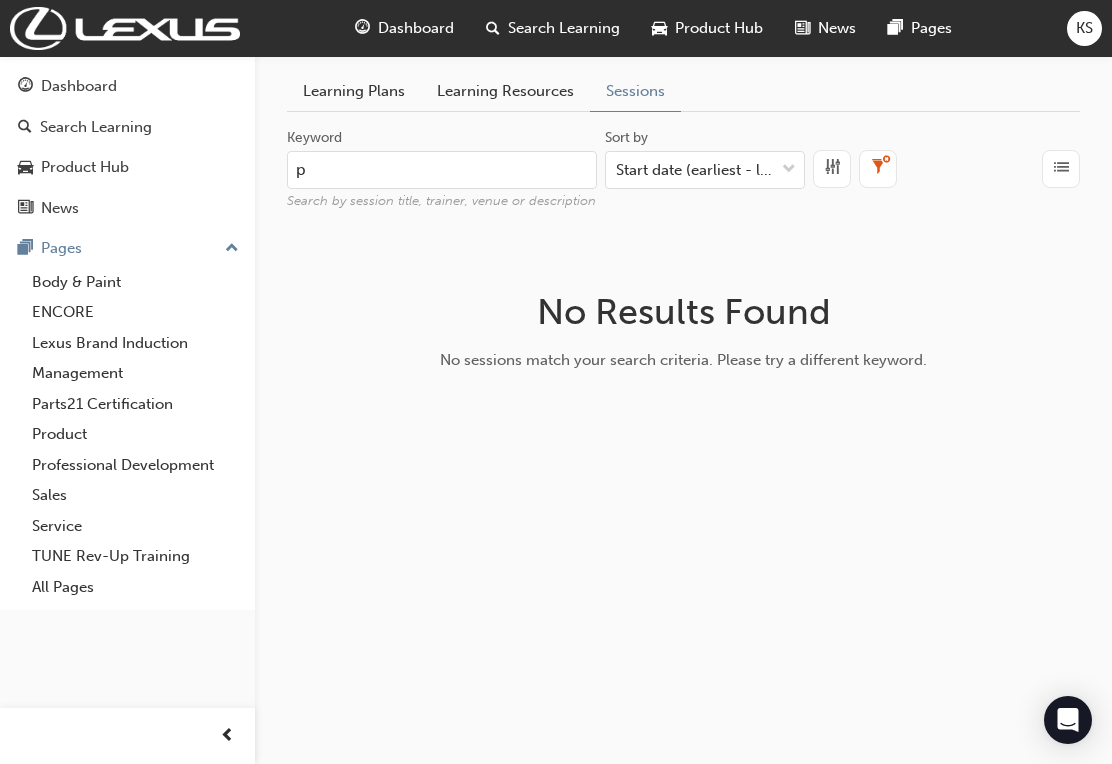 type 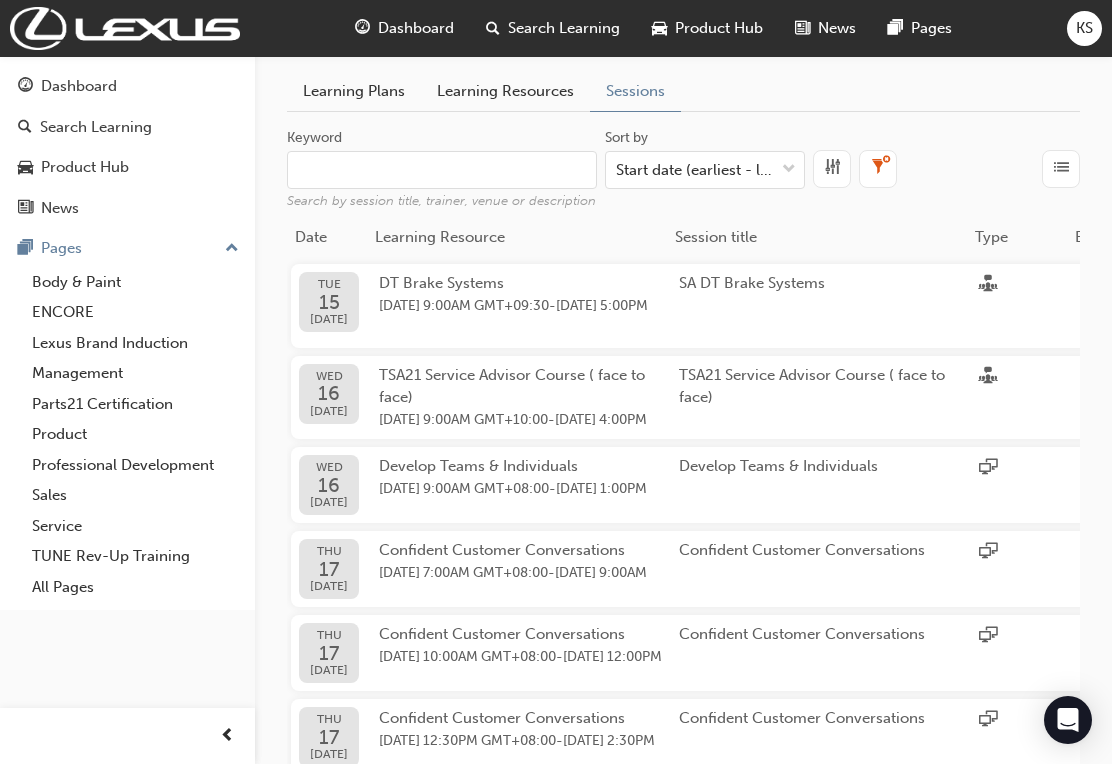click on "Dashboard" at bounding box center (416, 28) 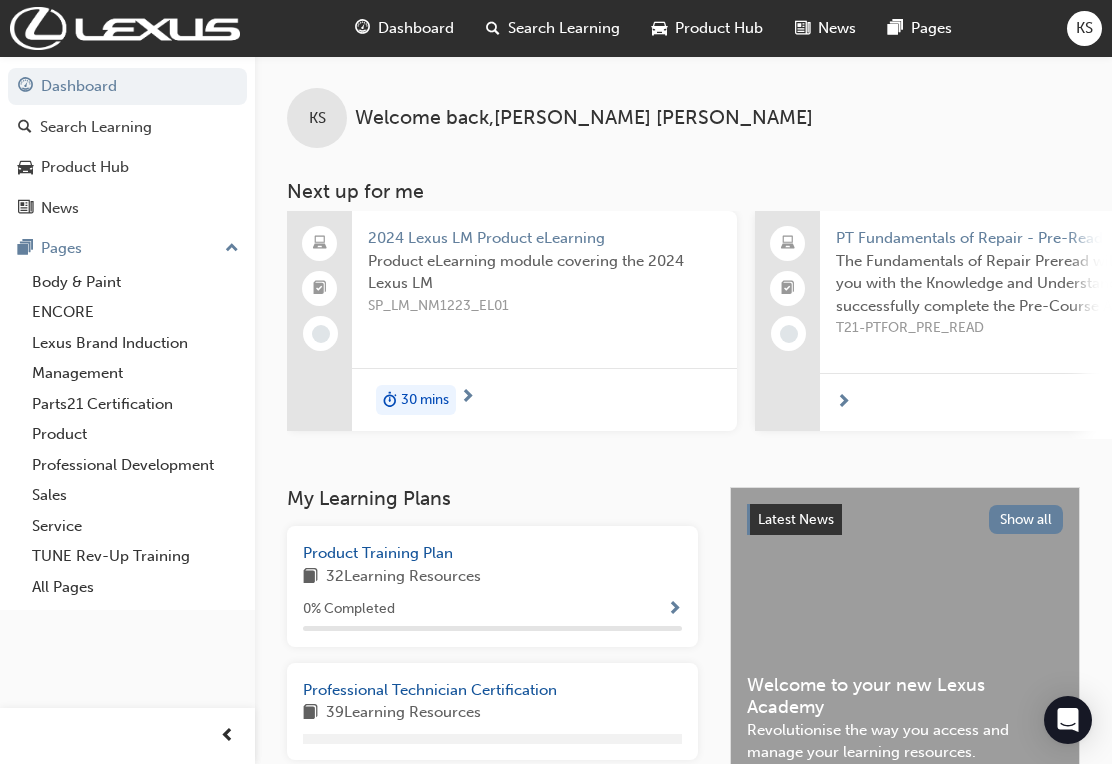 click on "Product Training Plan" at bounding box center (378, 553) 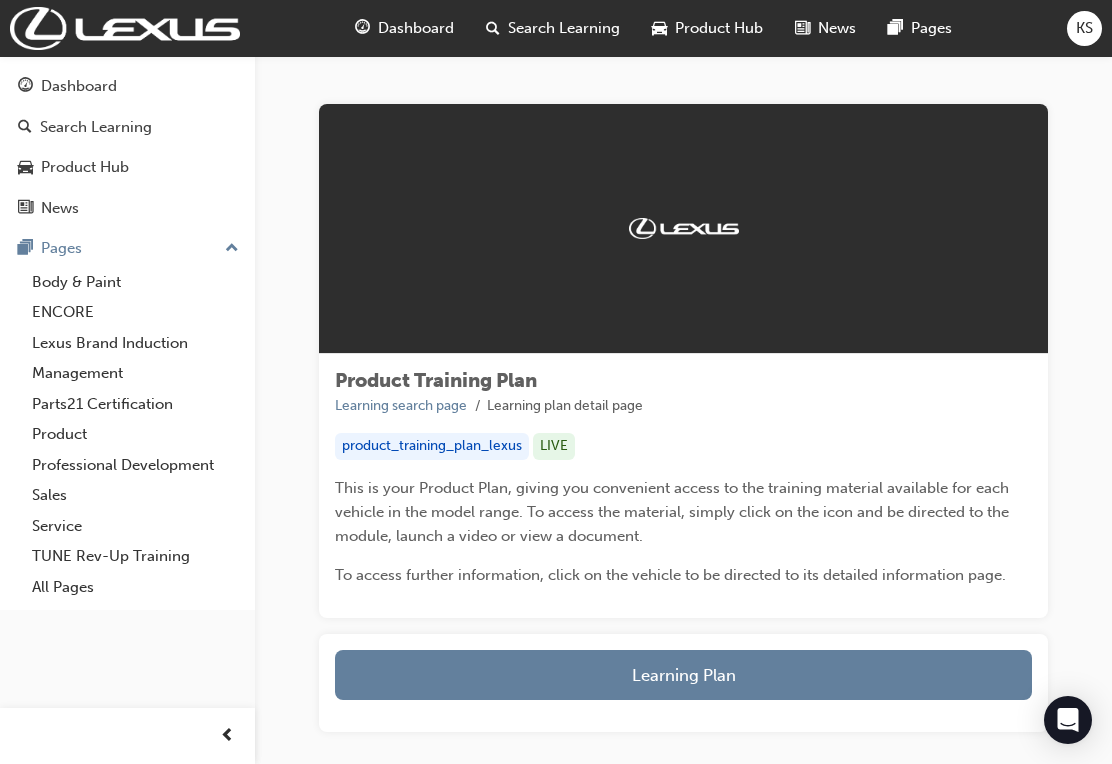 click on "Dashboard" at bounding box center (416, 28) 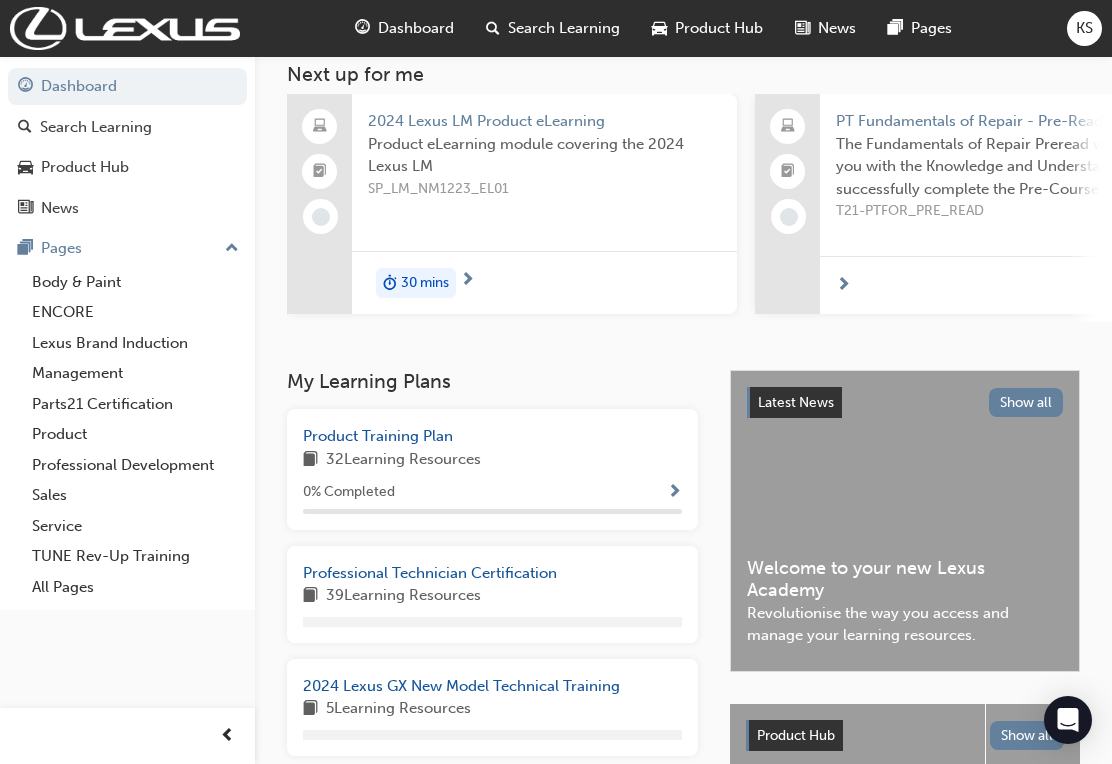scroll, scrollTop: 354, scrollLeft: 0, axis: vertical 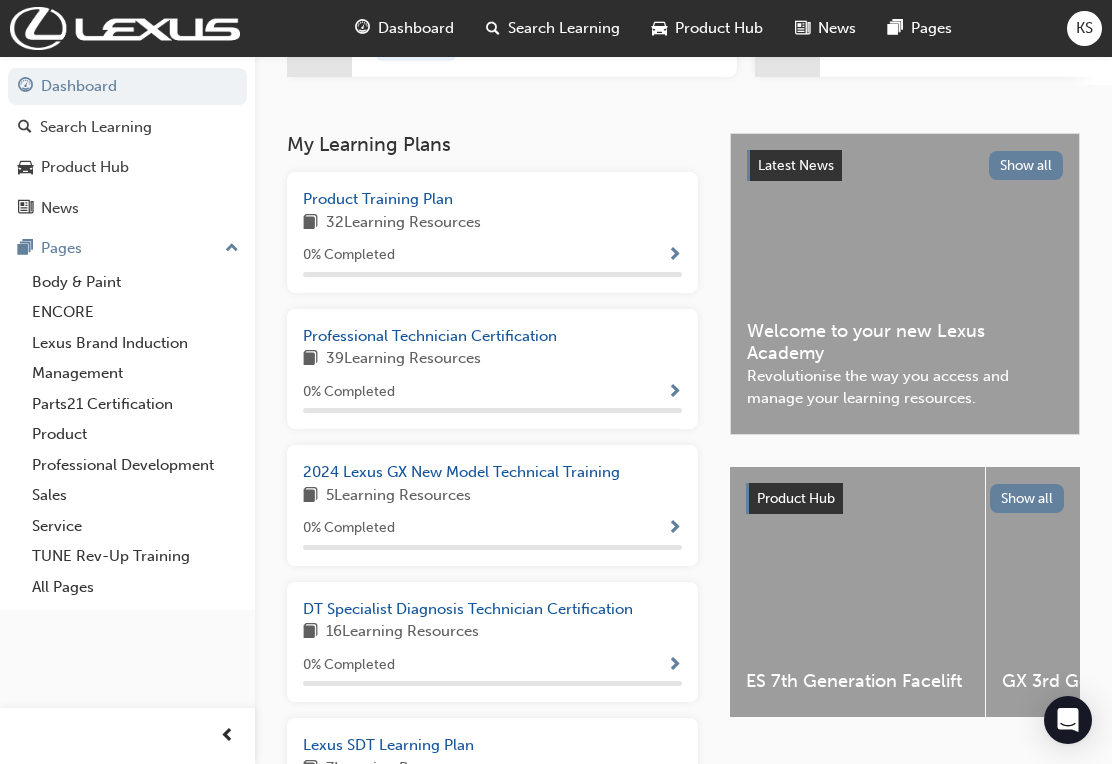 click on "Professional Technician Certification" at bounding box center (430, 336) 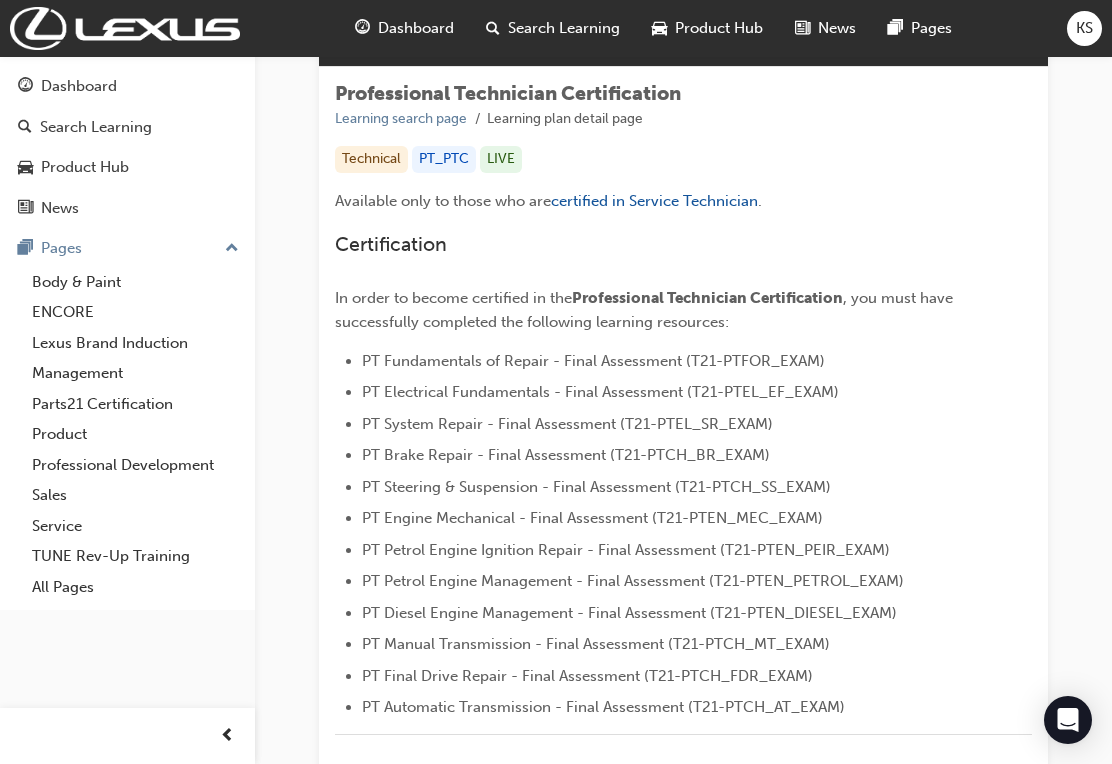scroll, scrollTop: 286, scrollLeft: 0, axis: vertical 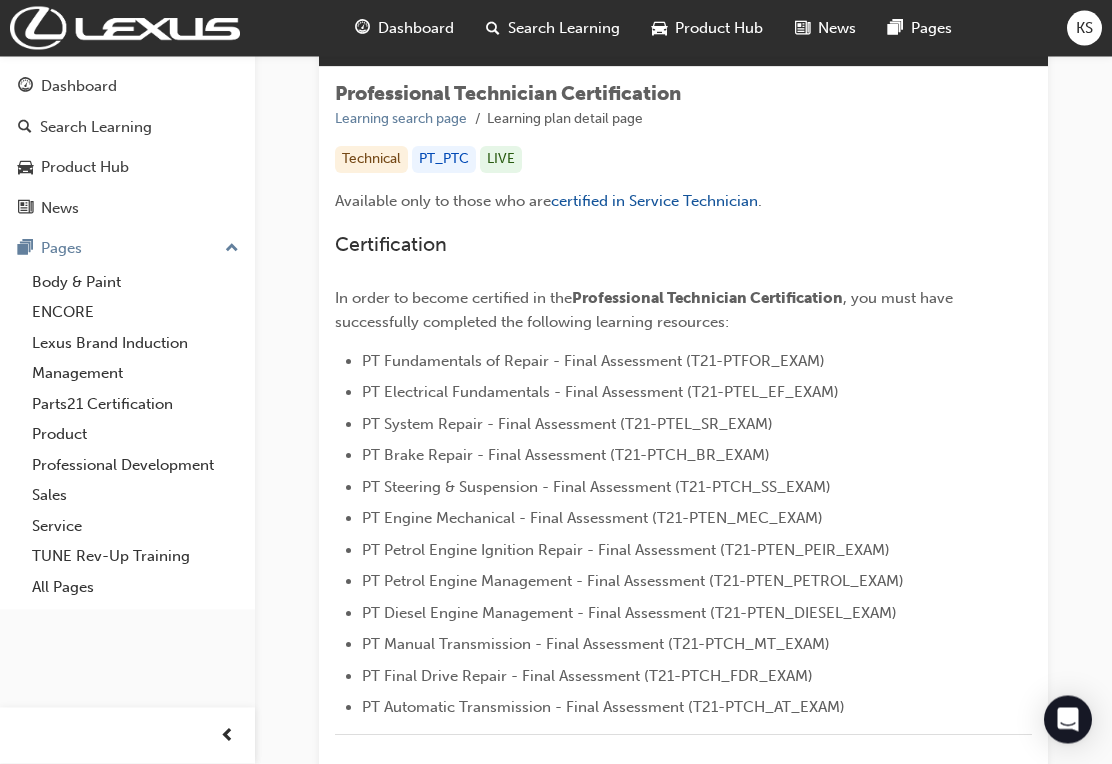 click on "certified in Service Technician" at bounding box center (654, 202) 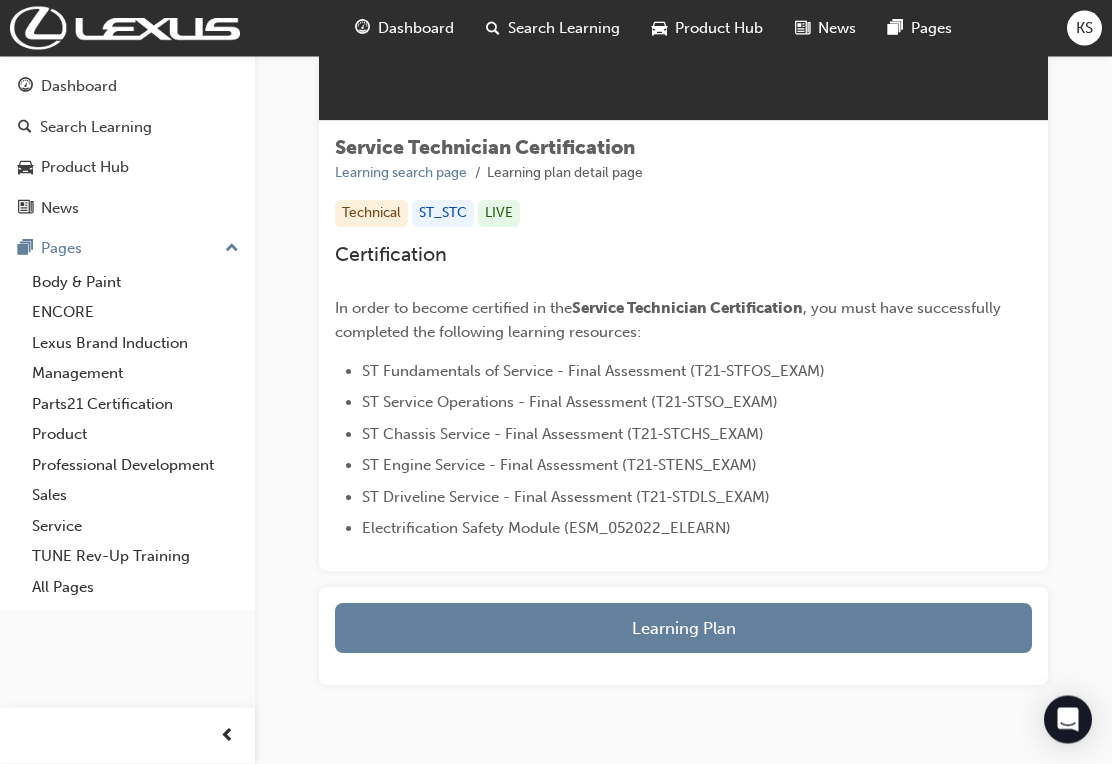 scroll, scrollTop: 285, scrollLeft: 0, axis: vertical 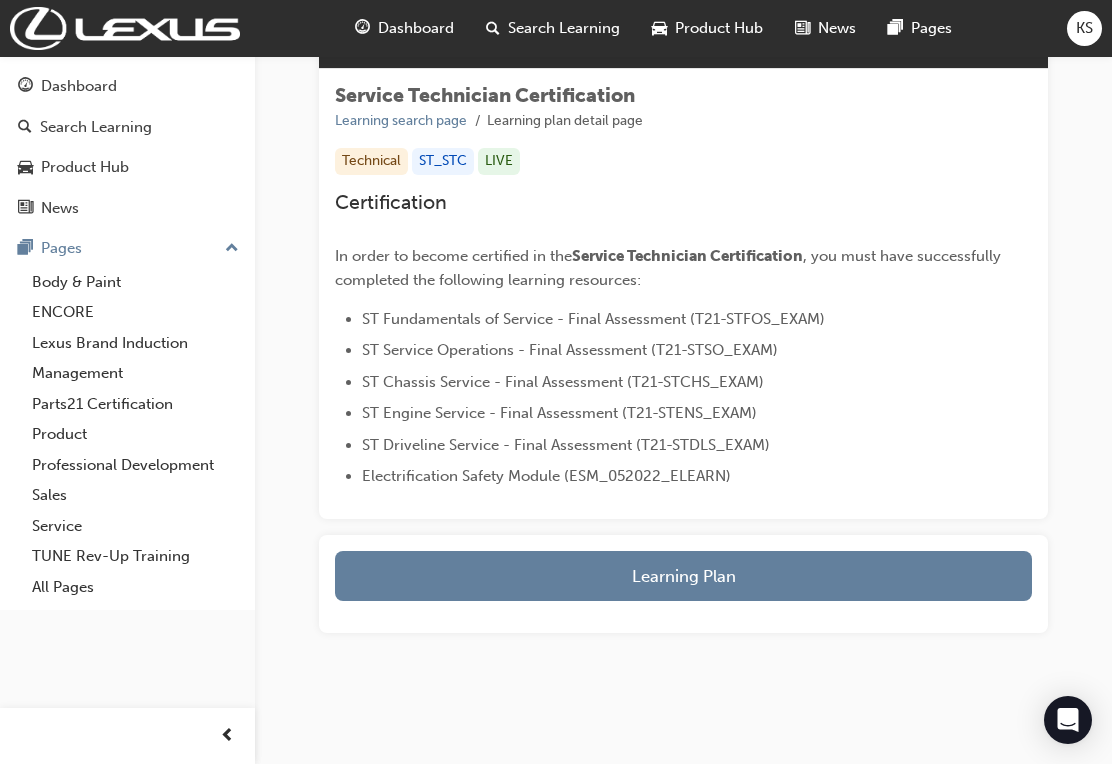 click on "Learning Plan" at bounding box center [683, 576] 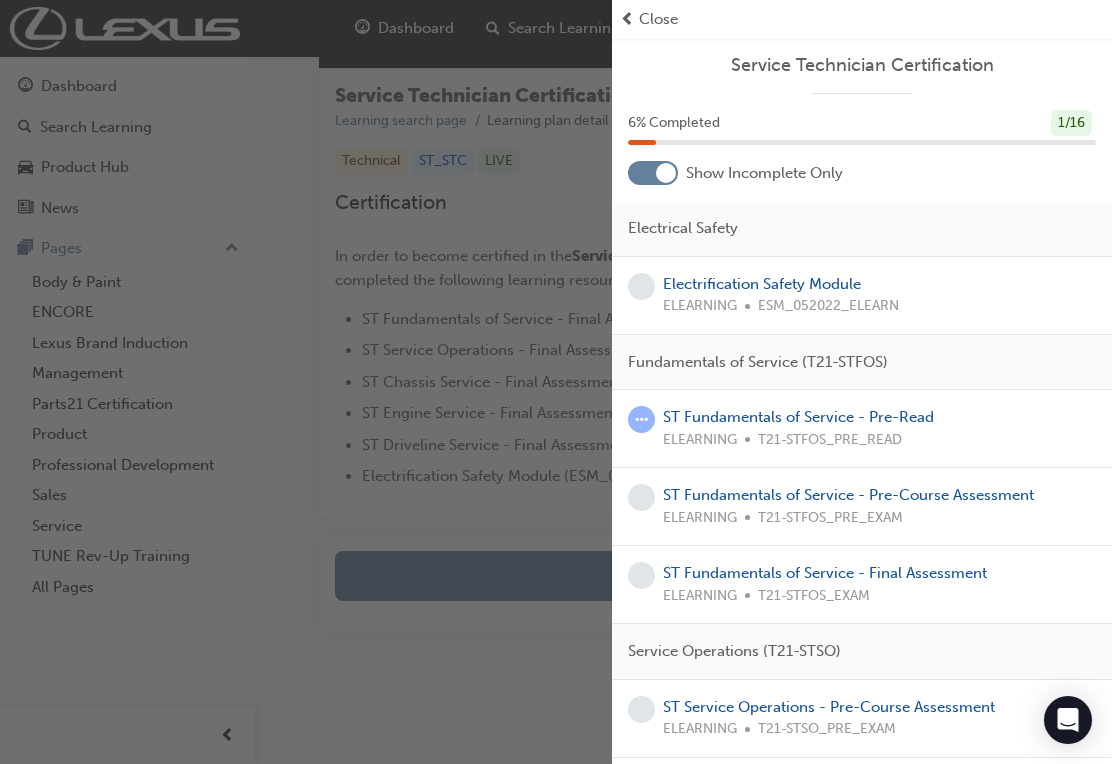 click at bounding box center (641, 419) 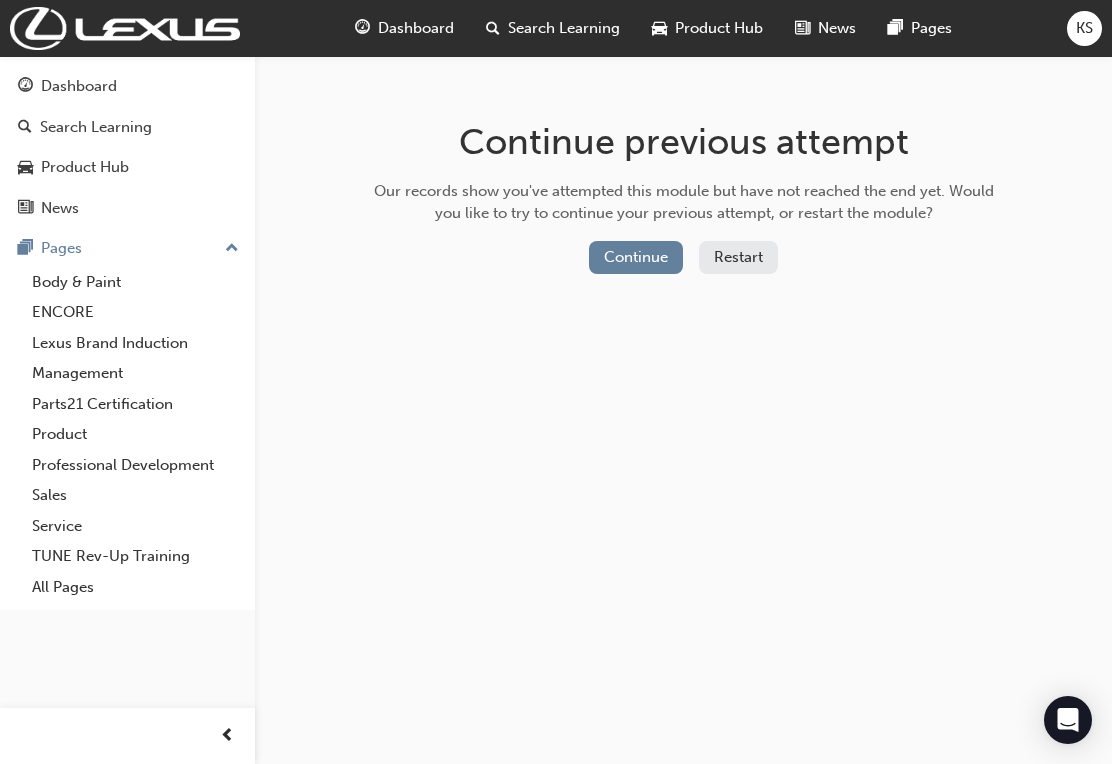 click on "Continue" at bounding box center (636, 257) 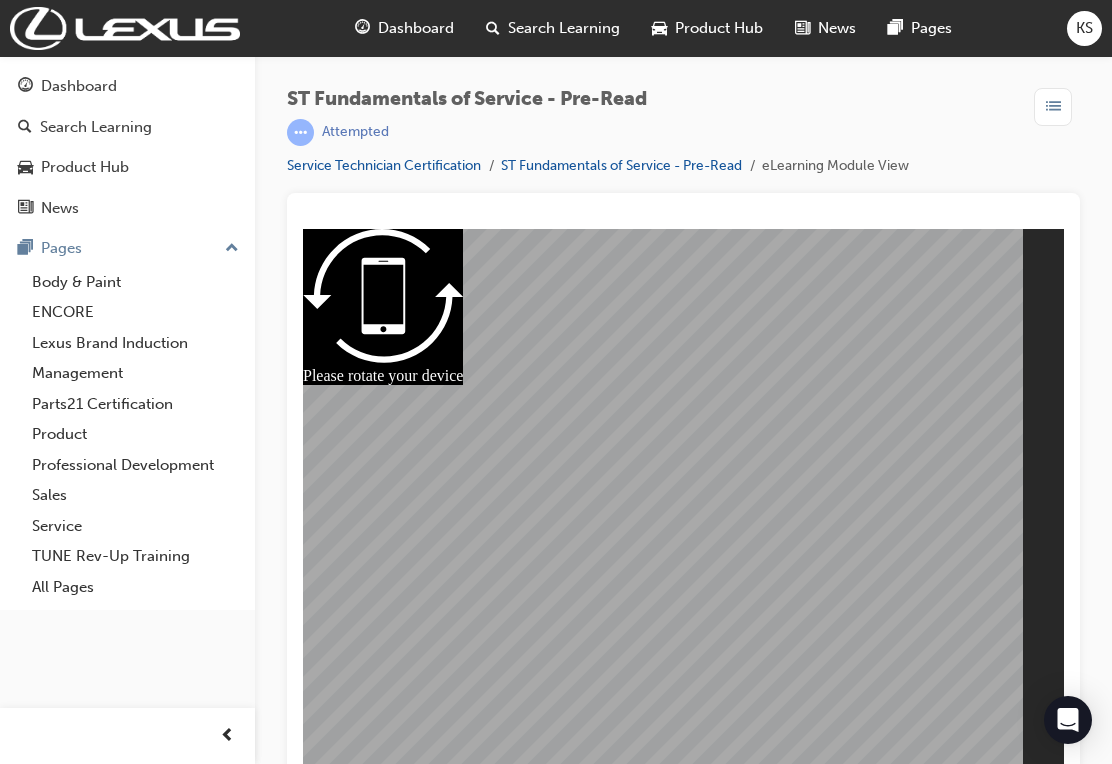 scroll, scrollTop: 0, scrollLeft: 0, axis: both 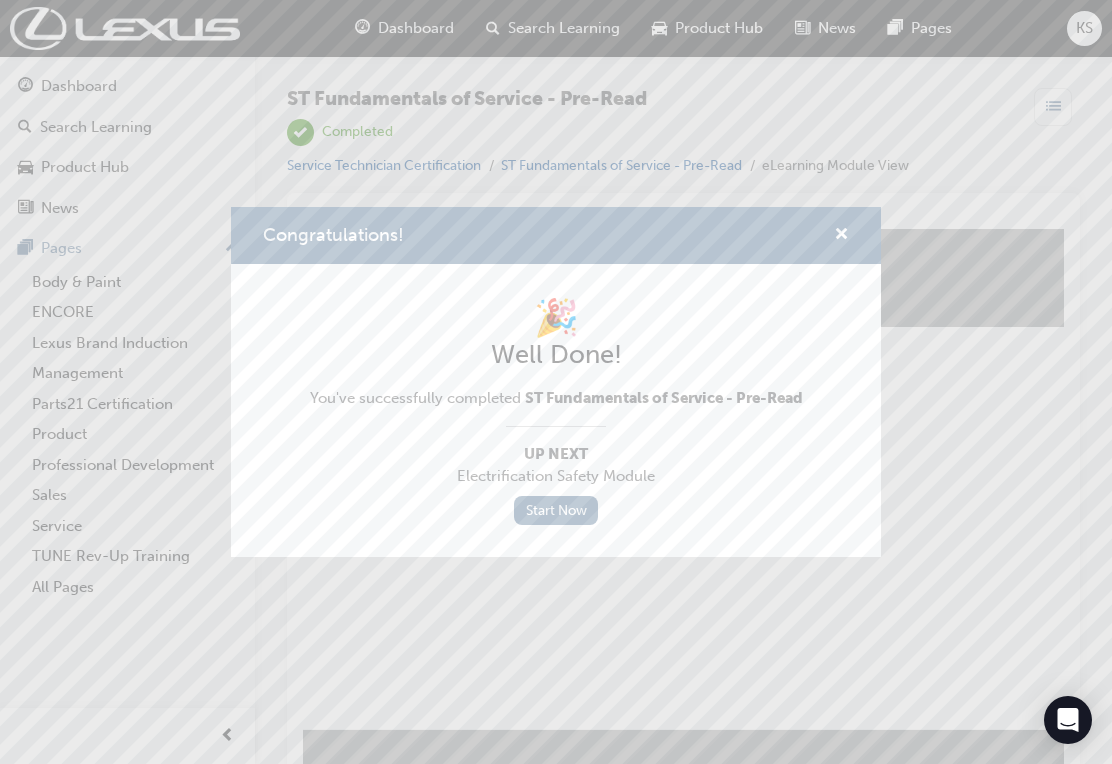 click on "Start Now" at bounding box center (556, 510) 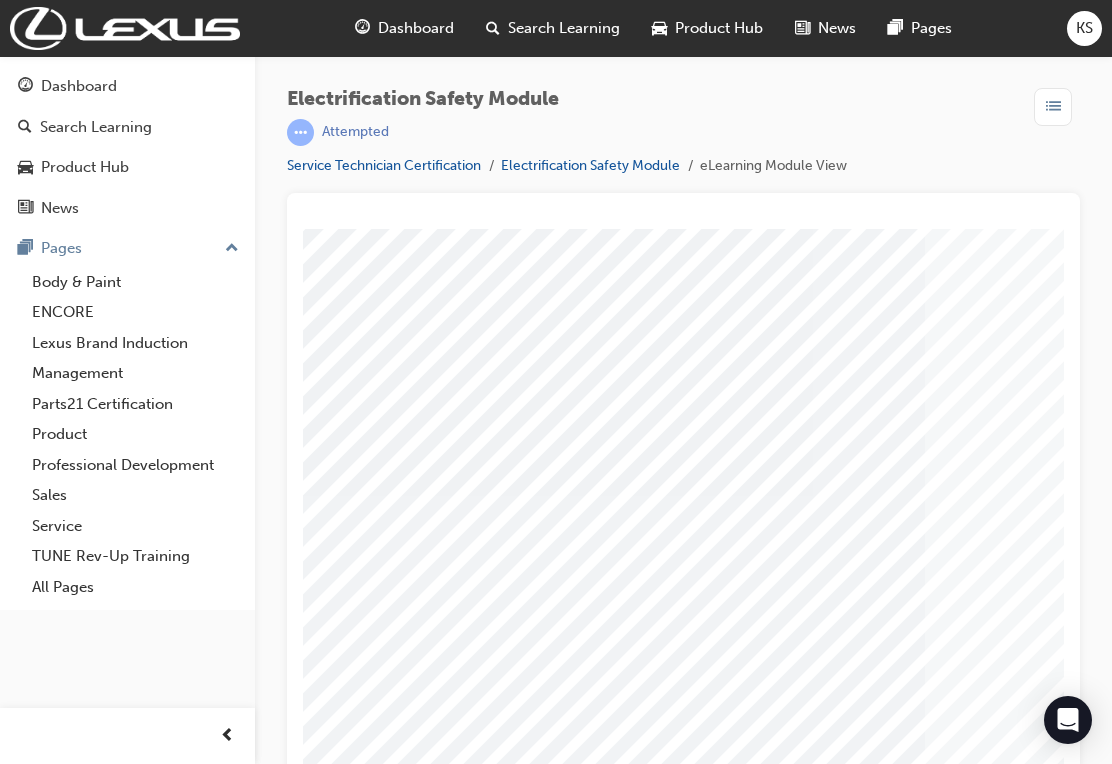 scroll, scrollTop: 26, scrollLeft: 0, axis: vertical 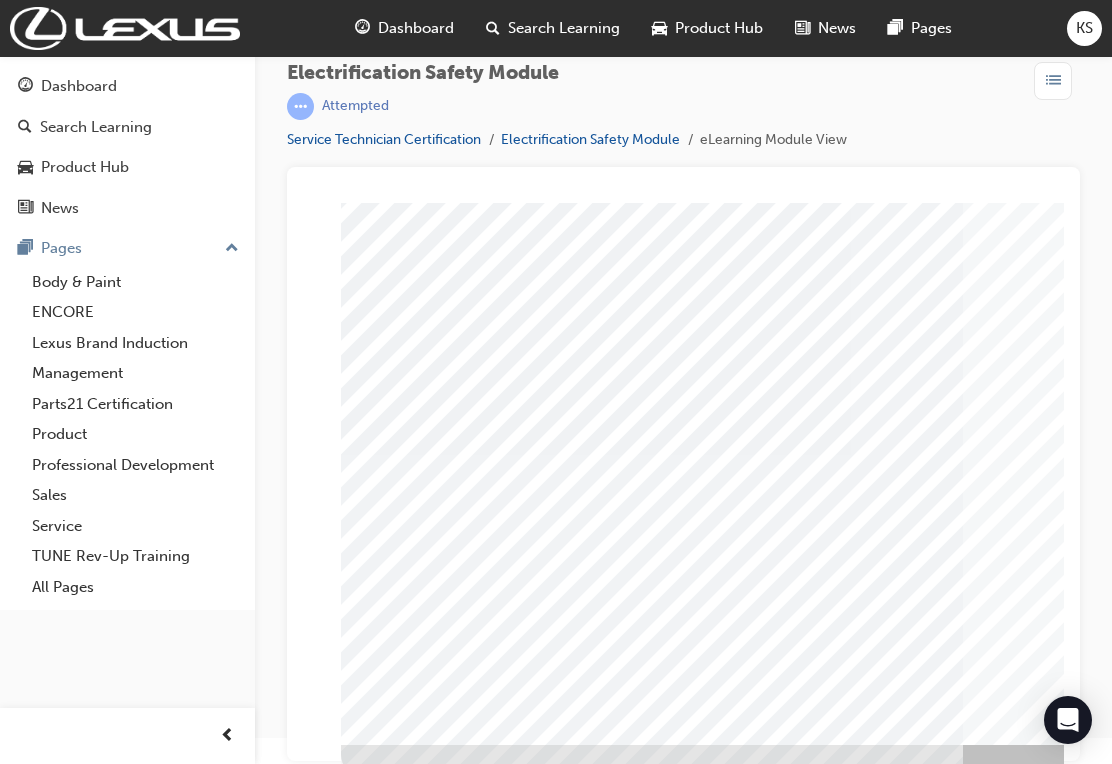 click on "Service Technician Certification" at bounding box center [384, 139] 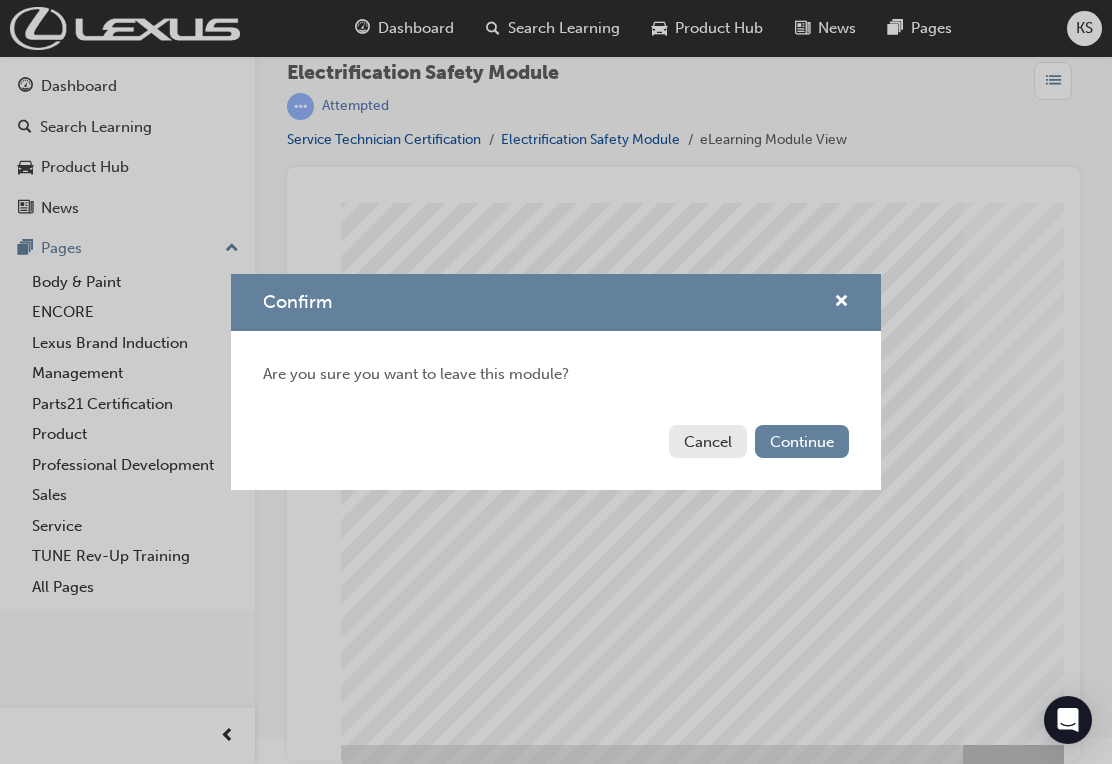 click on "Continue" at bounding box center [802, 441] 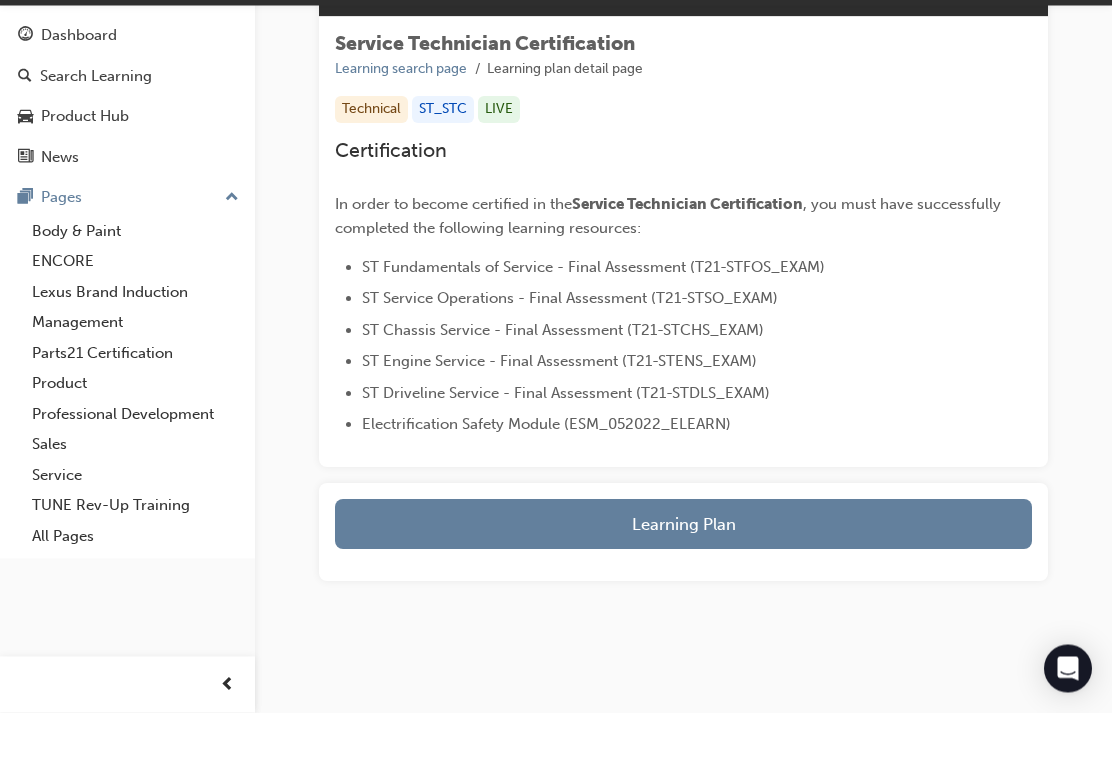 scroll, scrollTop: 285, scrollLeft: 0, axis: vertical 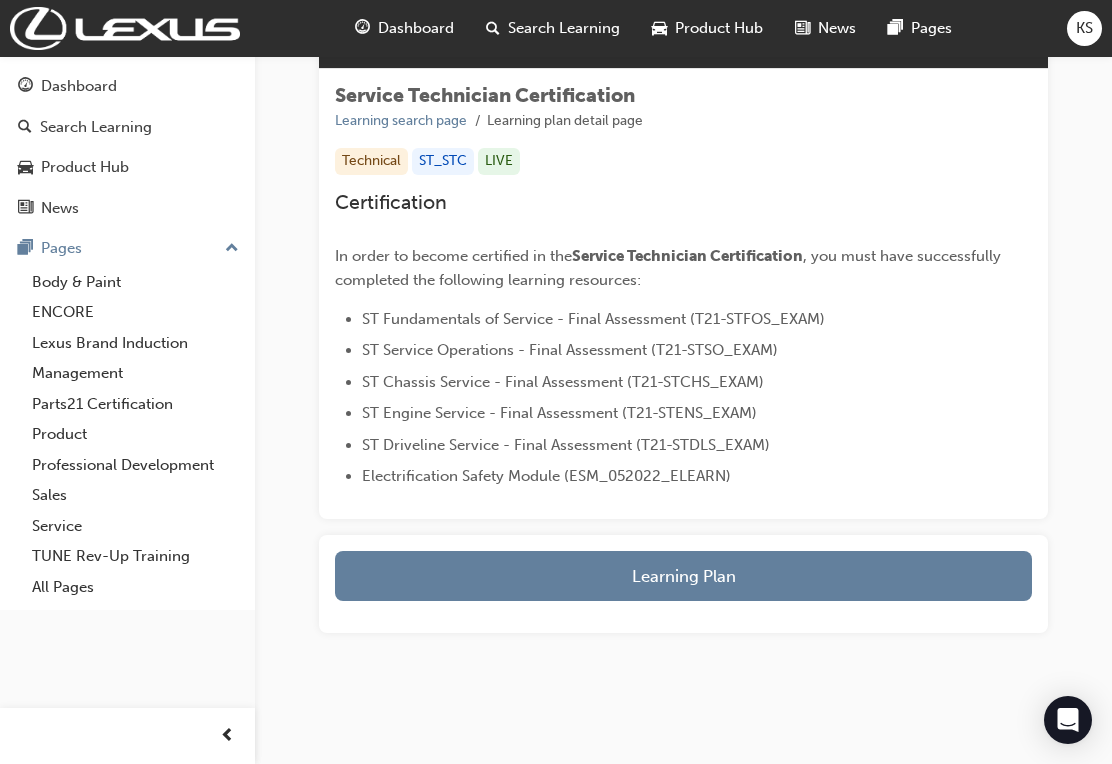 click on "Learning Plan" at bounding box center [683, 576] 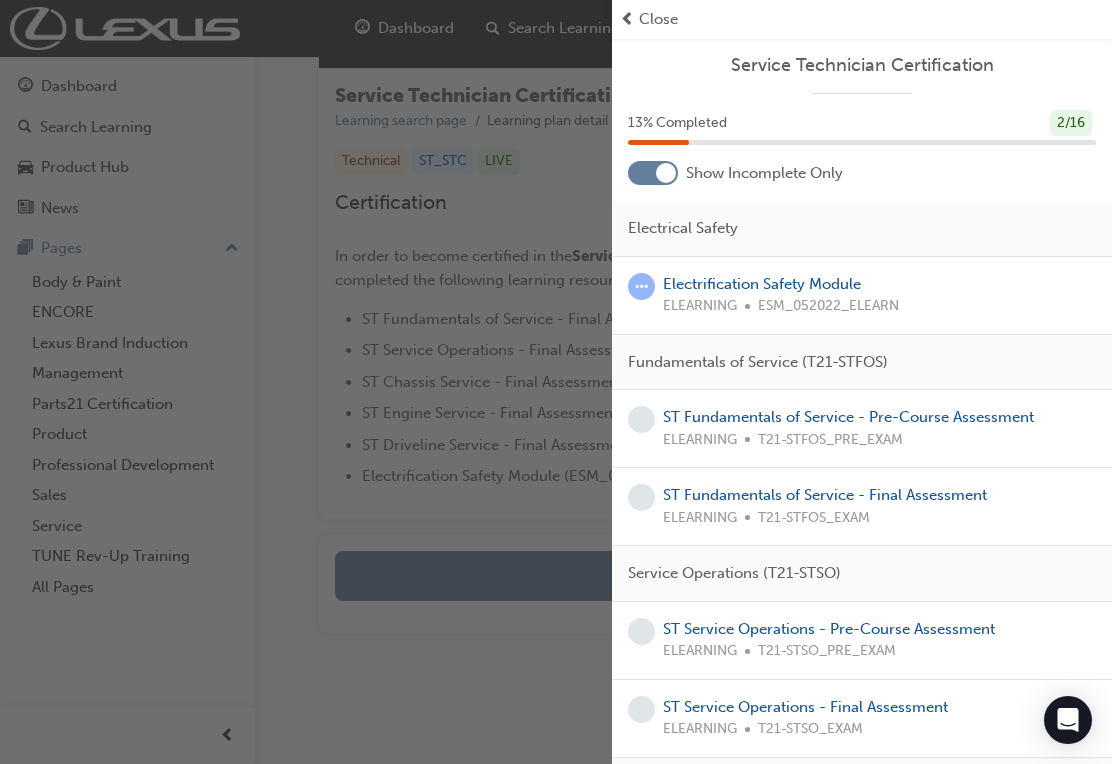 click on "ST Fundamentals of Service - Pre-Course Assessment" at bounding box center (848, 417) 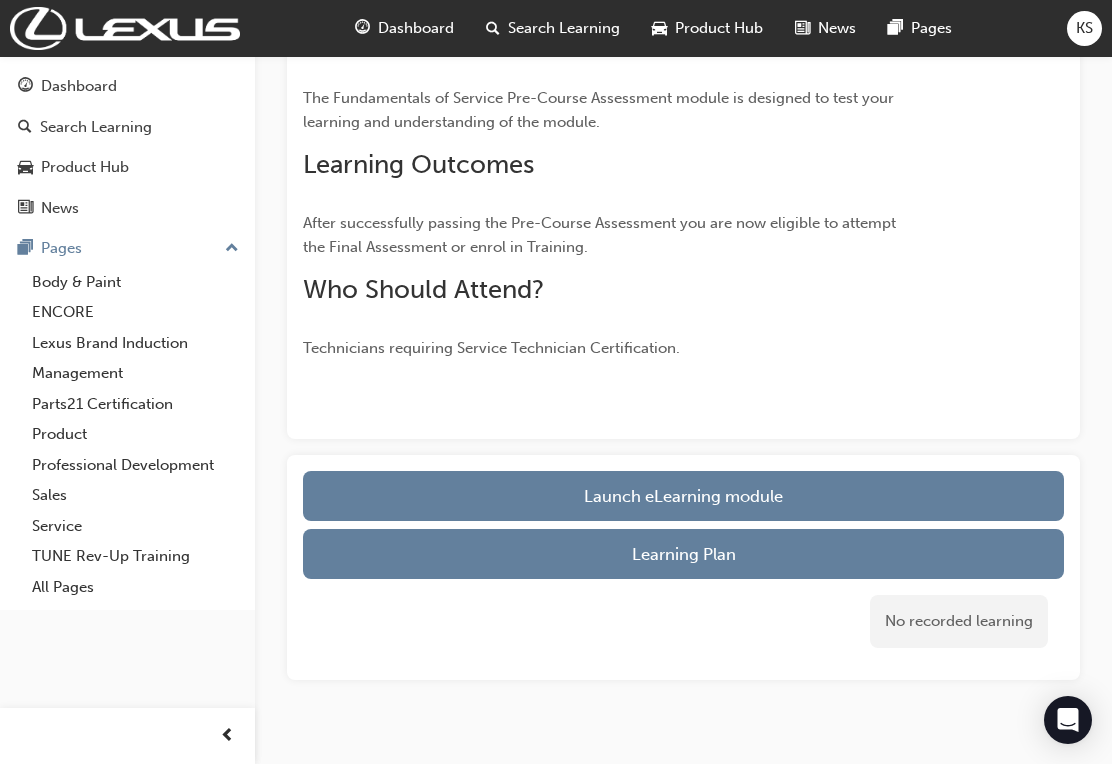 scroll, scrollTop: 317, scrollLeft: 0, axis: vertical 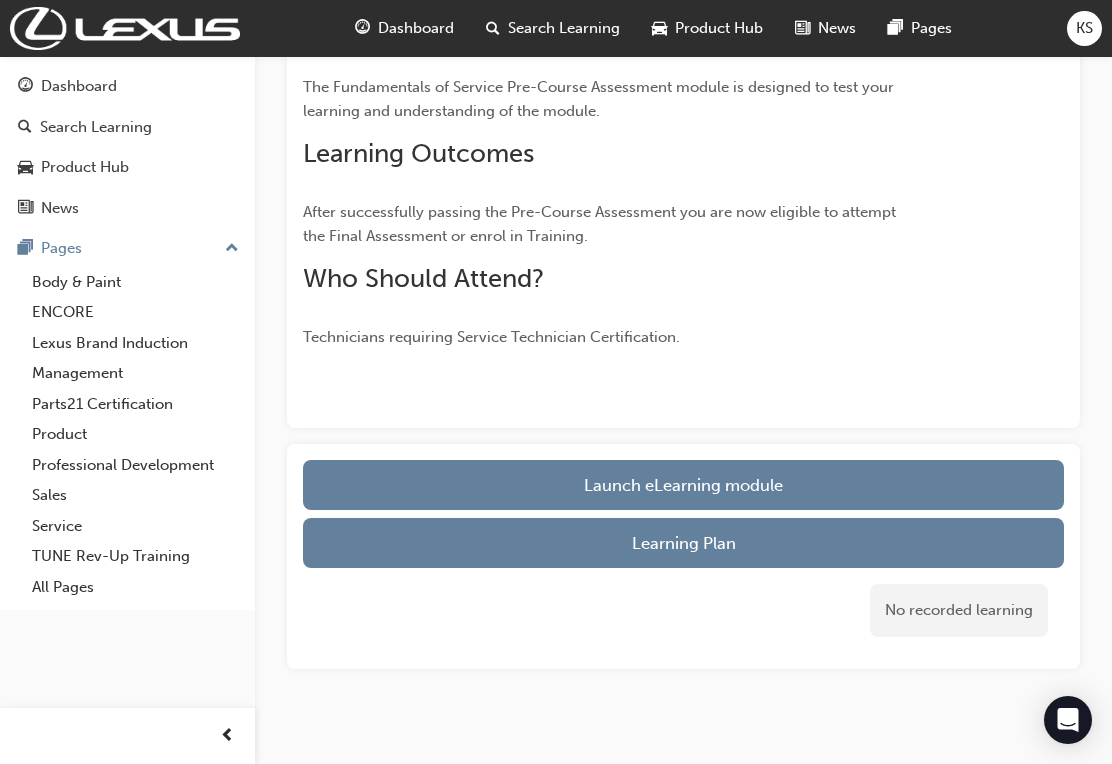 click on "Launch eLearning module" at bounding box center [683, 485] 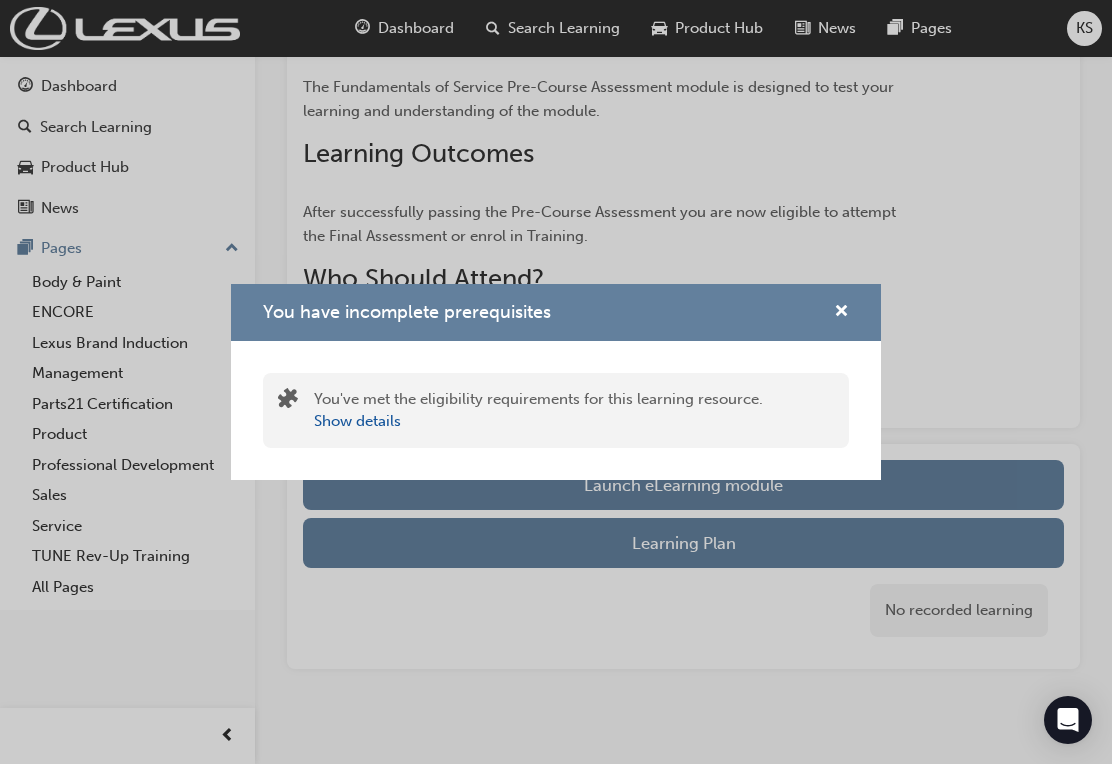 click at bounding box center (833, 312) 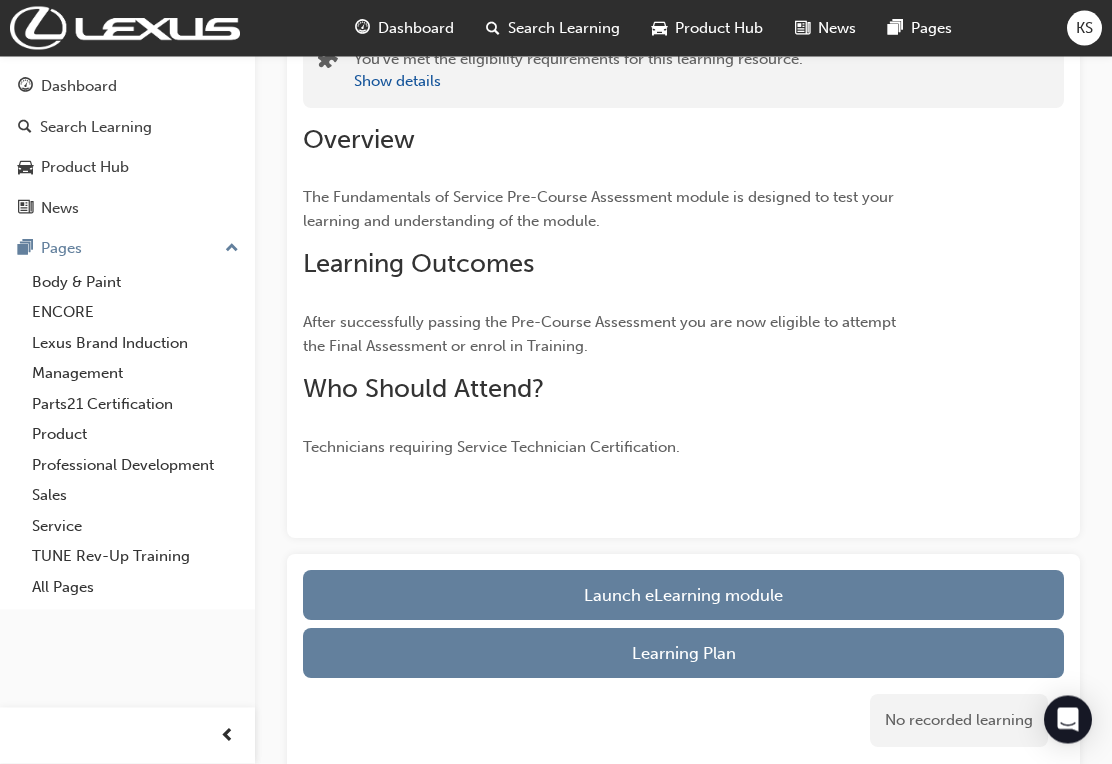 scroll, scrollTop: 216, scrollLeft: 0, axis: vertical 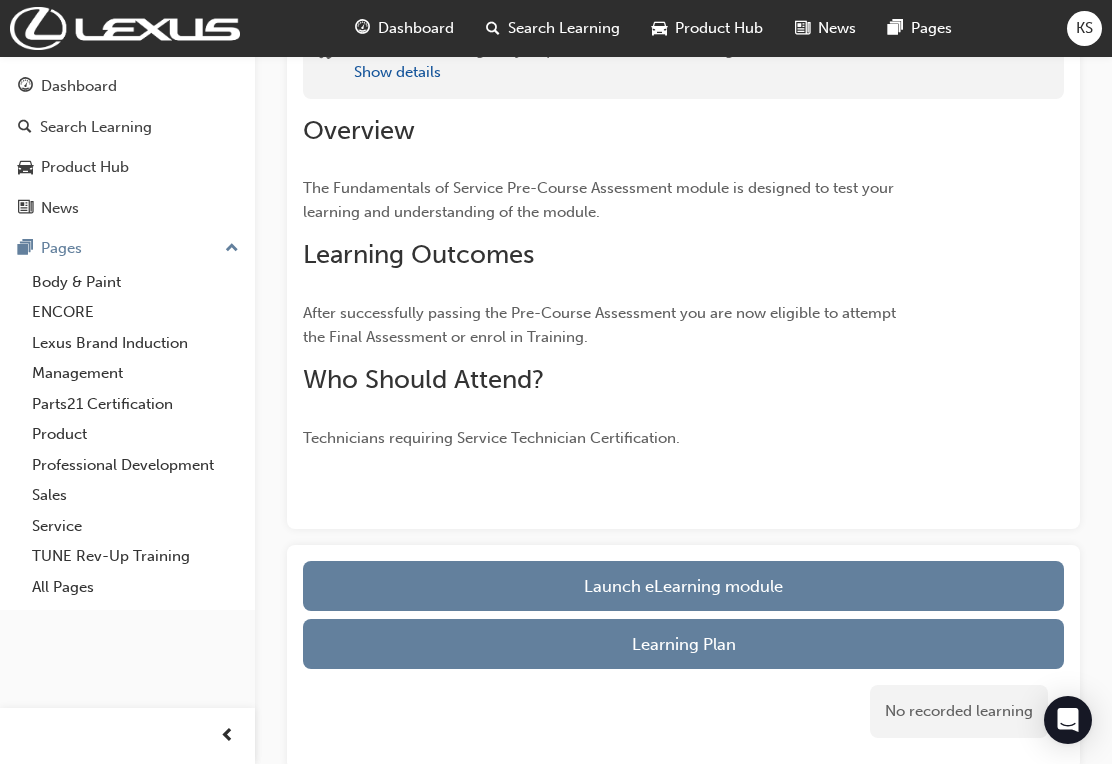 click on "Learning Plan" at bounding box center (683, 644) 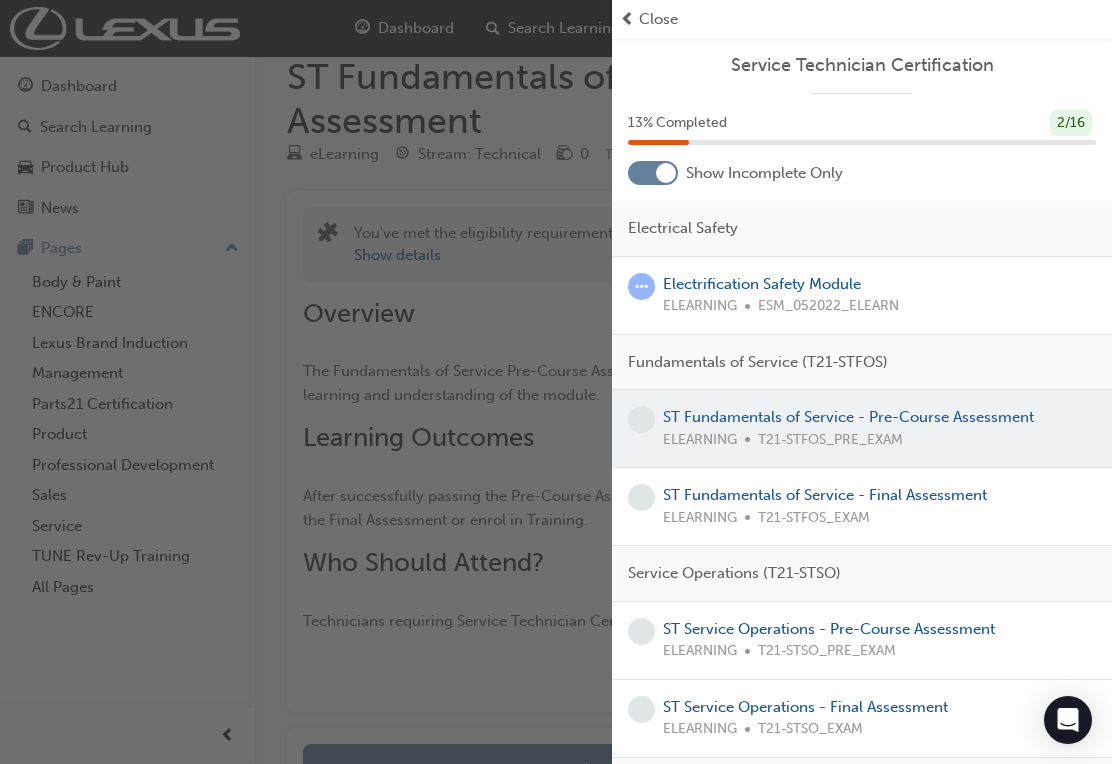 scroll, scrollTop: 0, scrollLeft: 0, axis: both 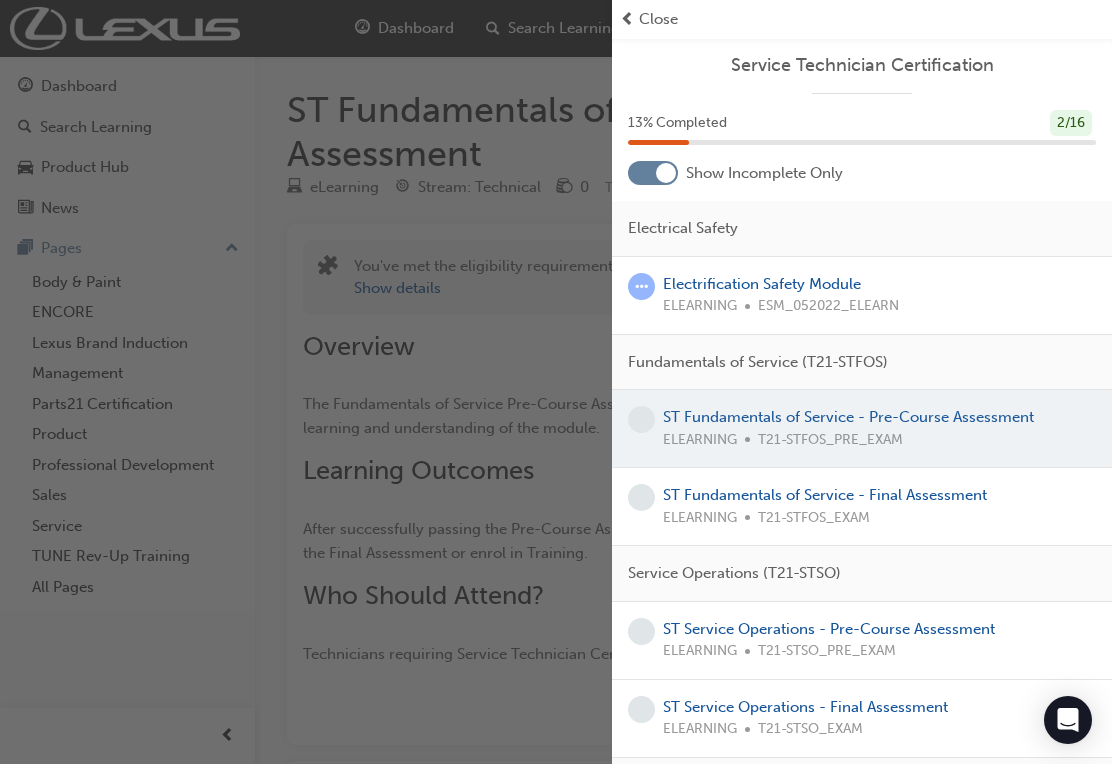click on "Electrification Safety Module" at bounding box center [762, 284] 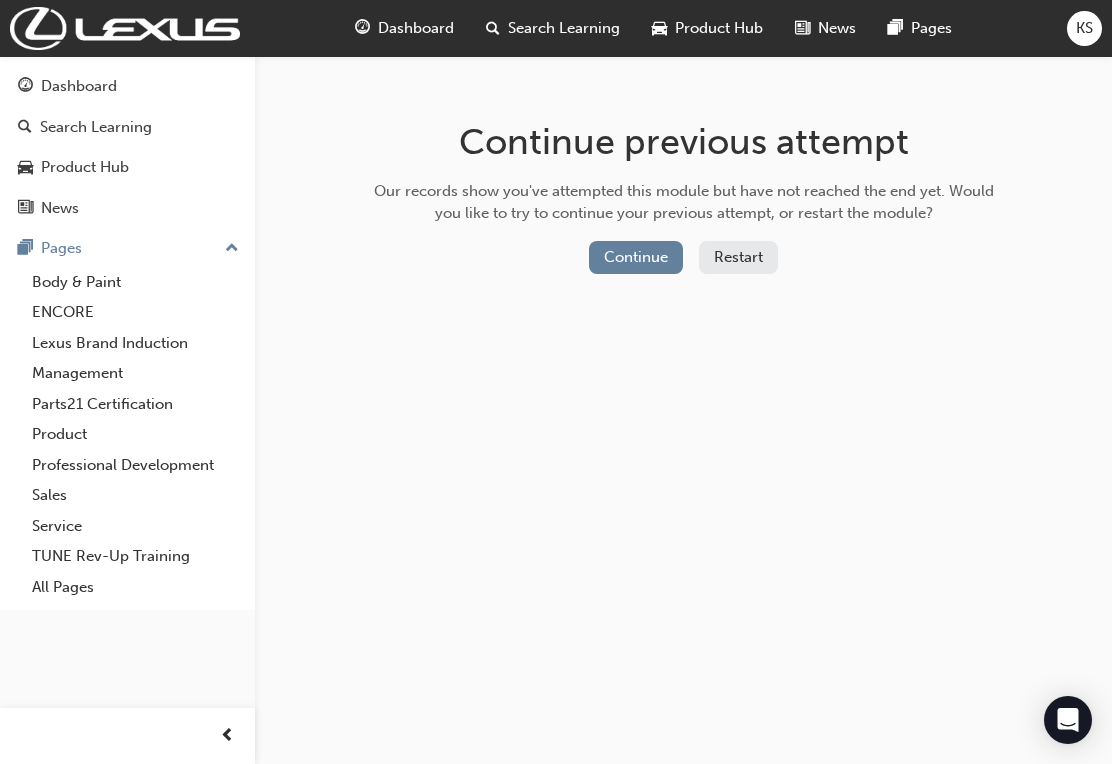 click on "Continue" at bounding box center [636, 257] 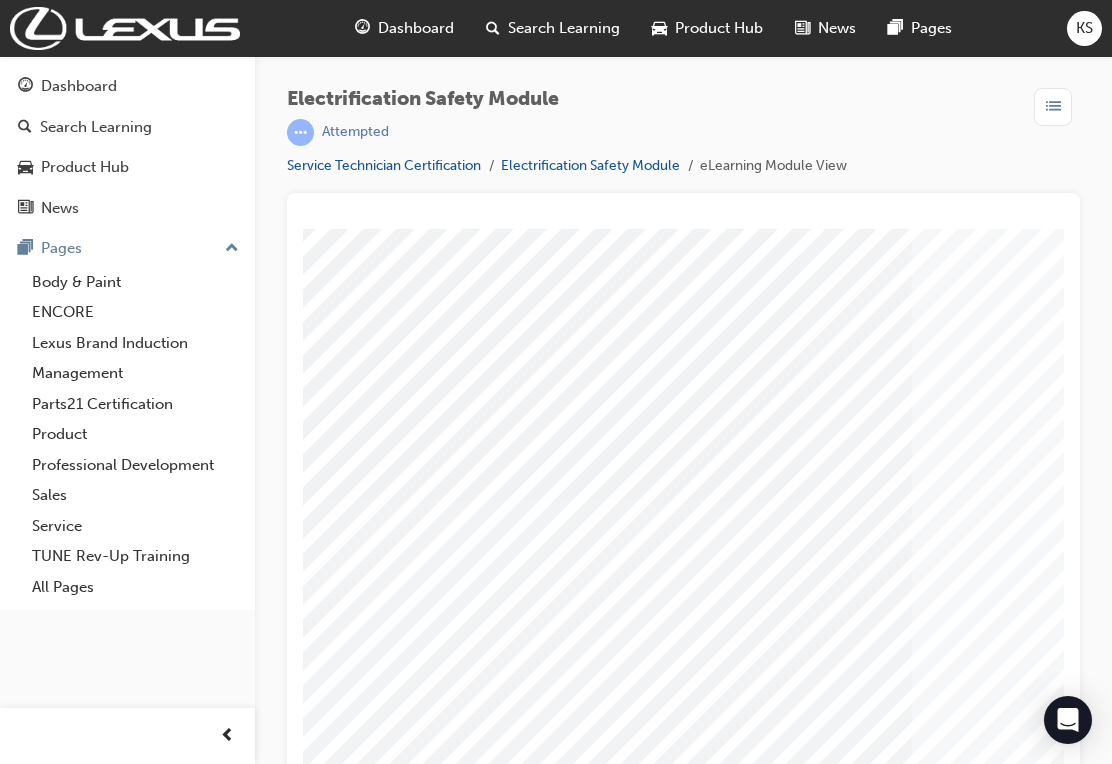scroll, scrollTop: 26, scrollLeft: 0, axis: vertical 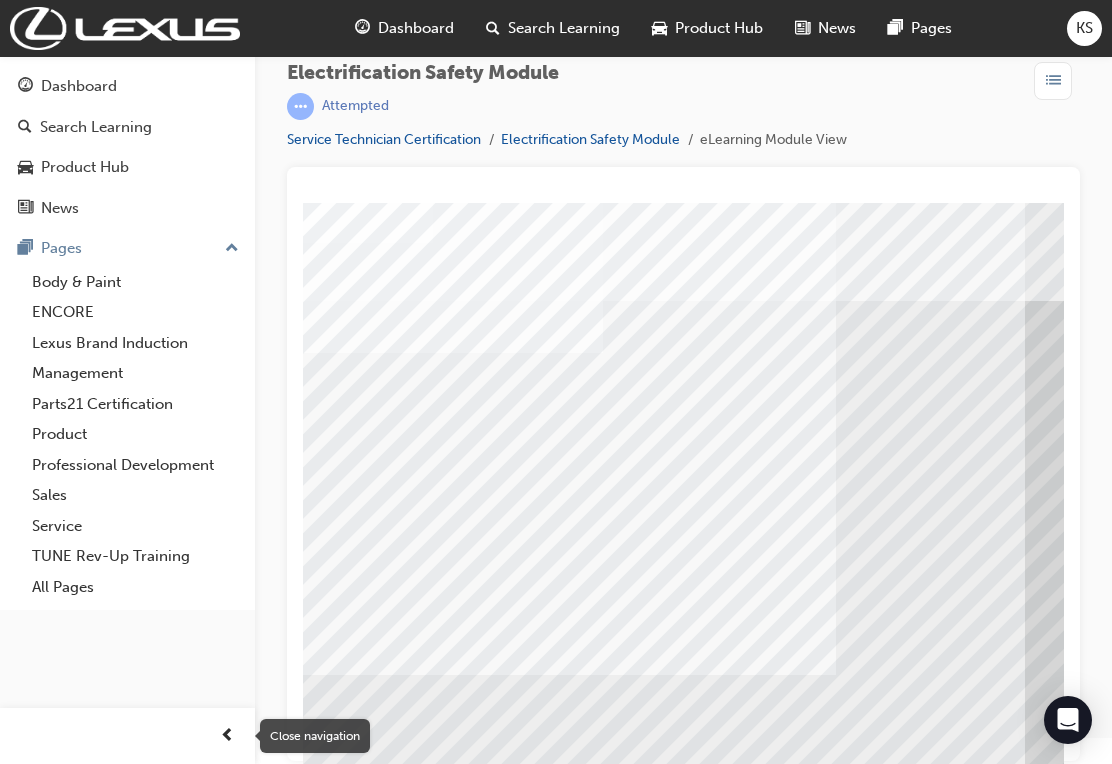 click at bounding box center [227, 736] 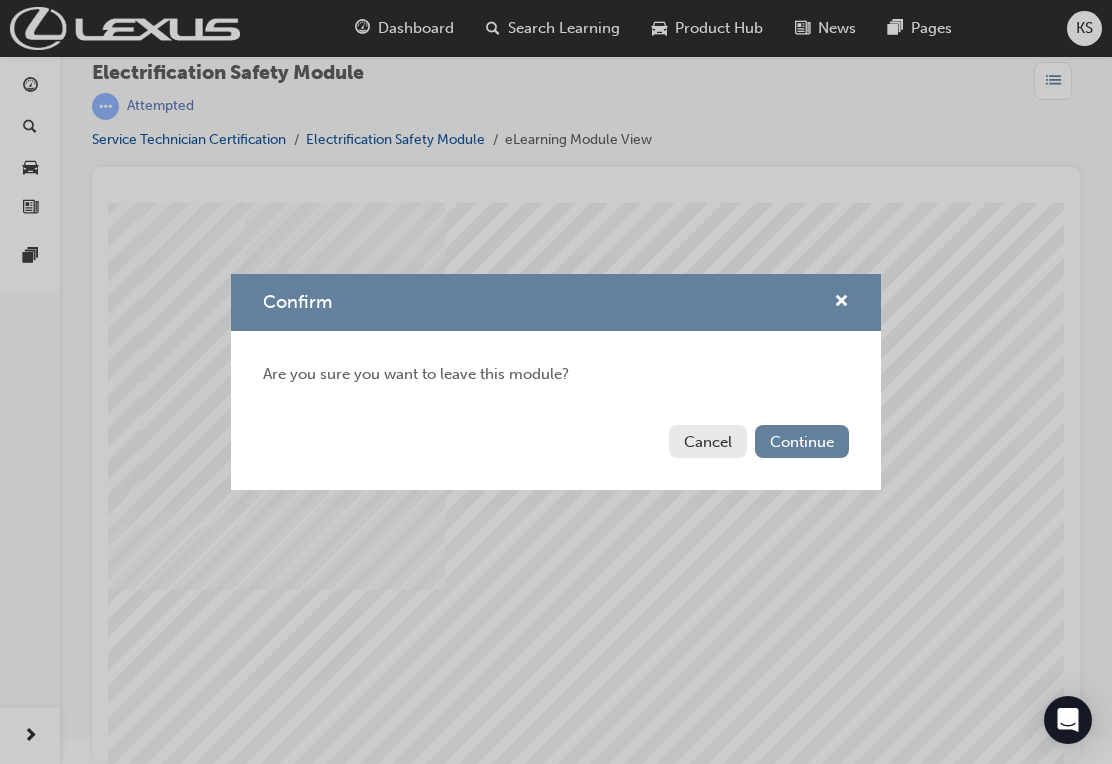 click on "Cancel" at bounding box center (708, 441) 